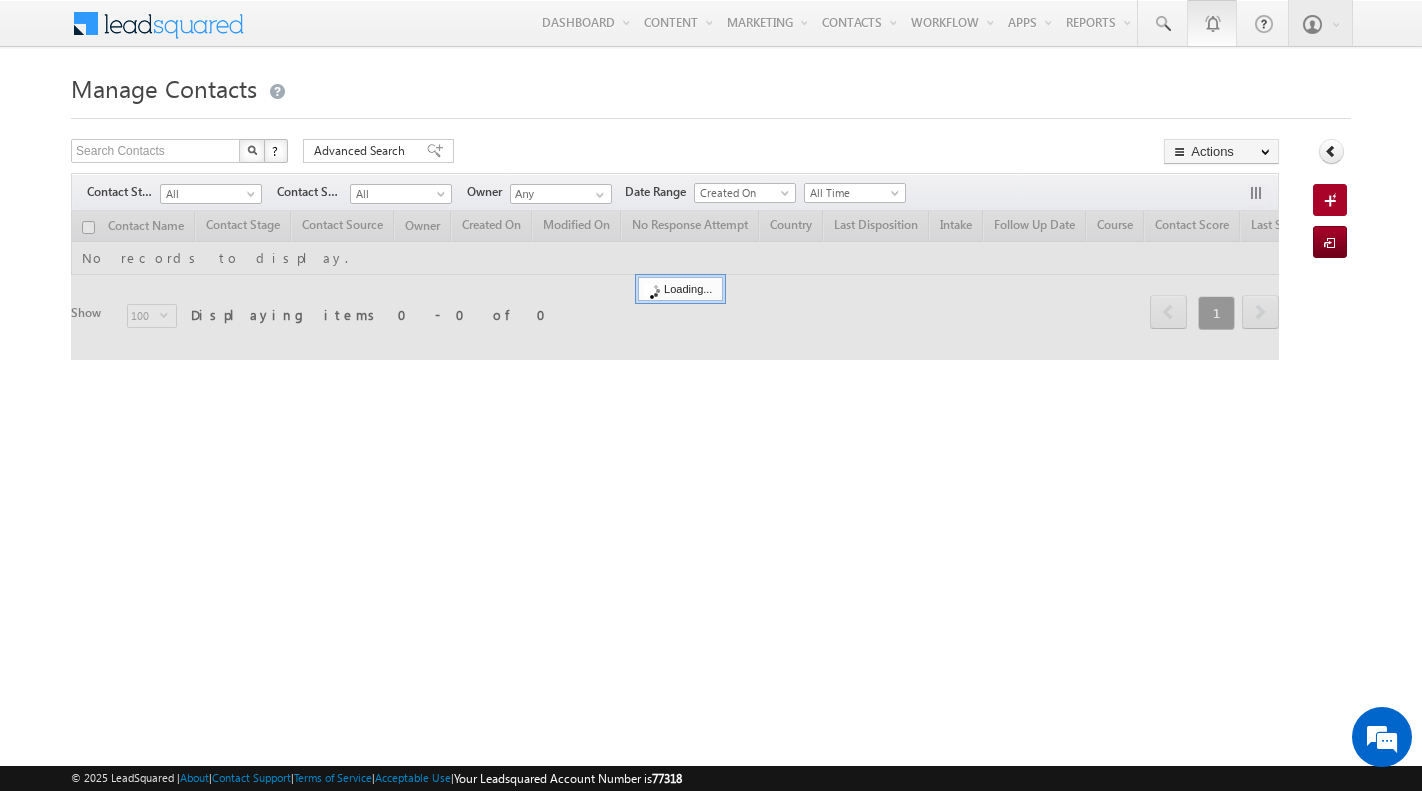 scroll, scrollTop: 0, scrollLeft: 0, axis: both 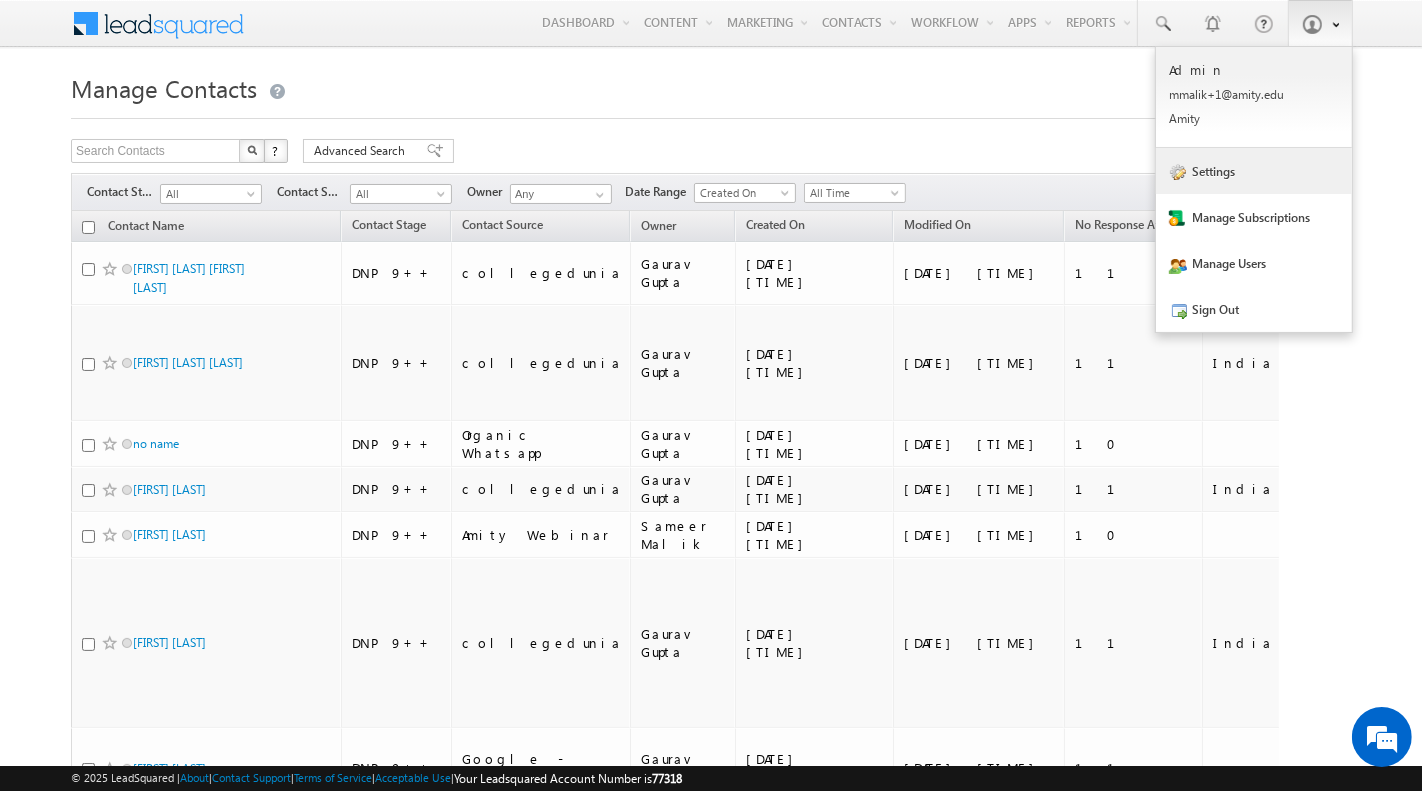 click on "Settings" at bounding box center [1254, 171] 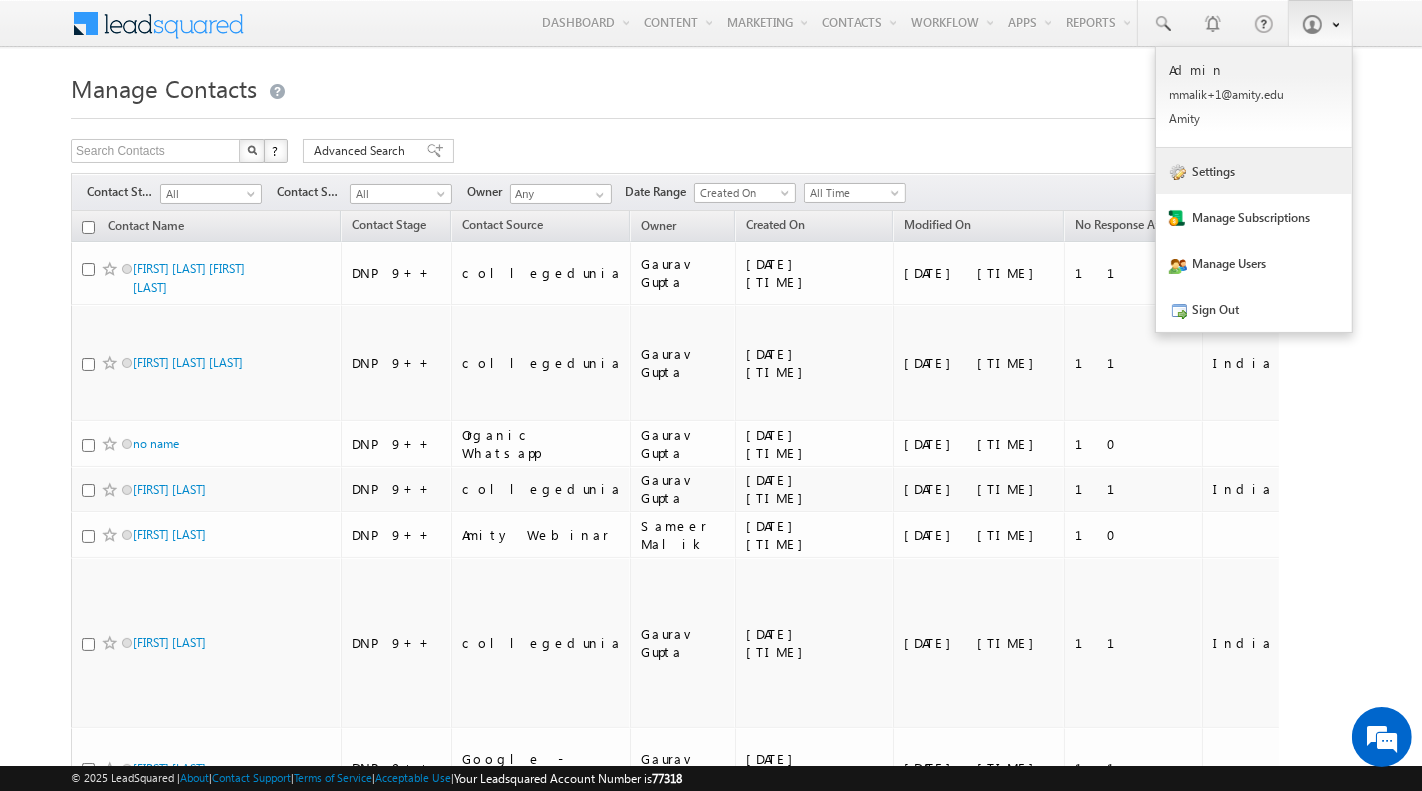 scroll, scrollTop: 0, scrollLeft: 0, axis: both 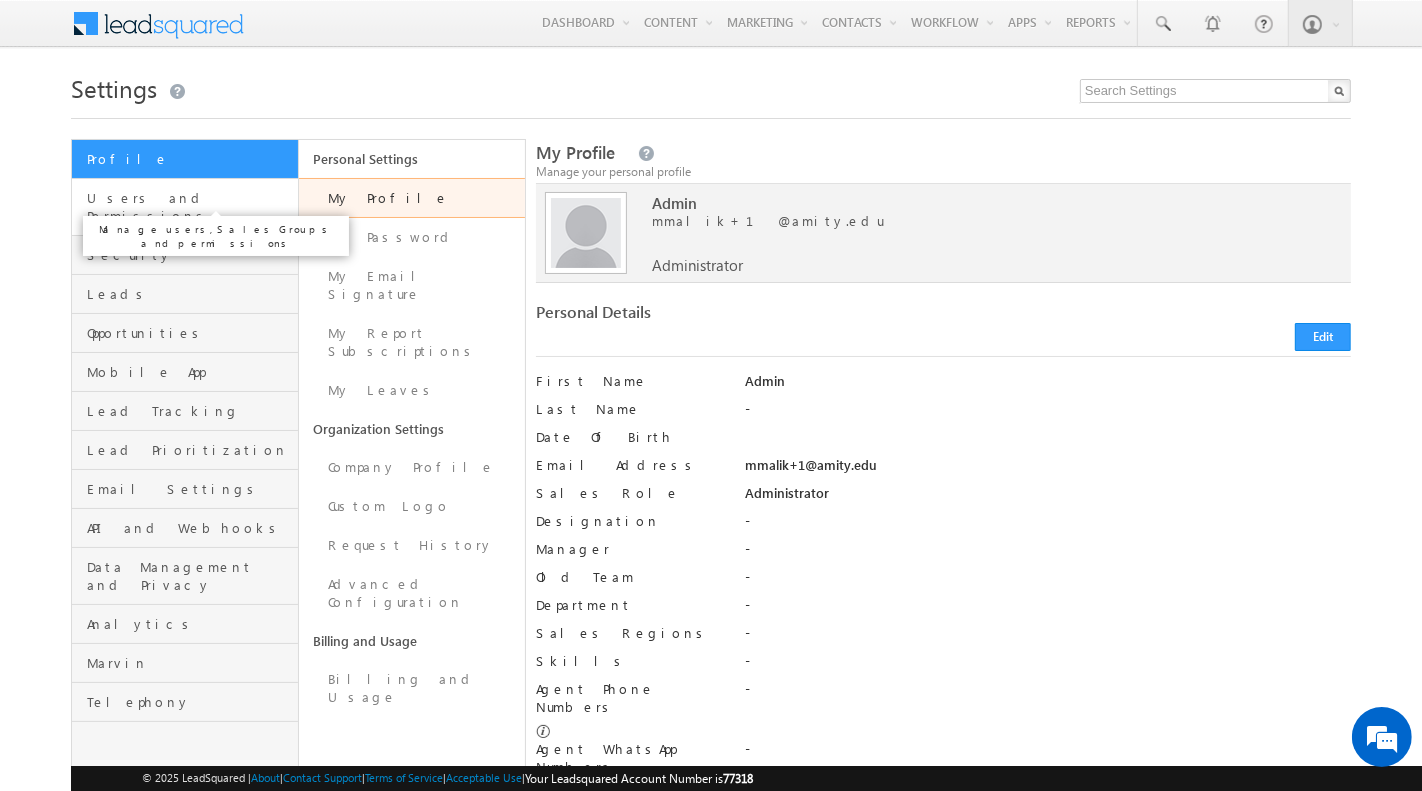 click on "Users and Permissions" at bounding box center (189, 207) 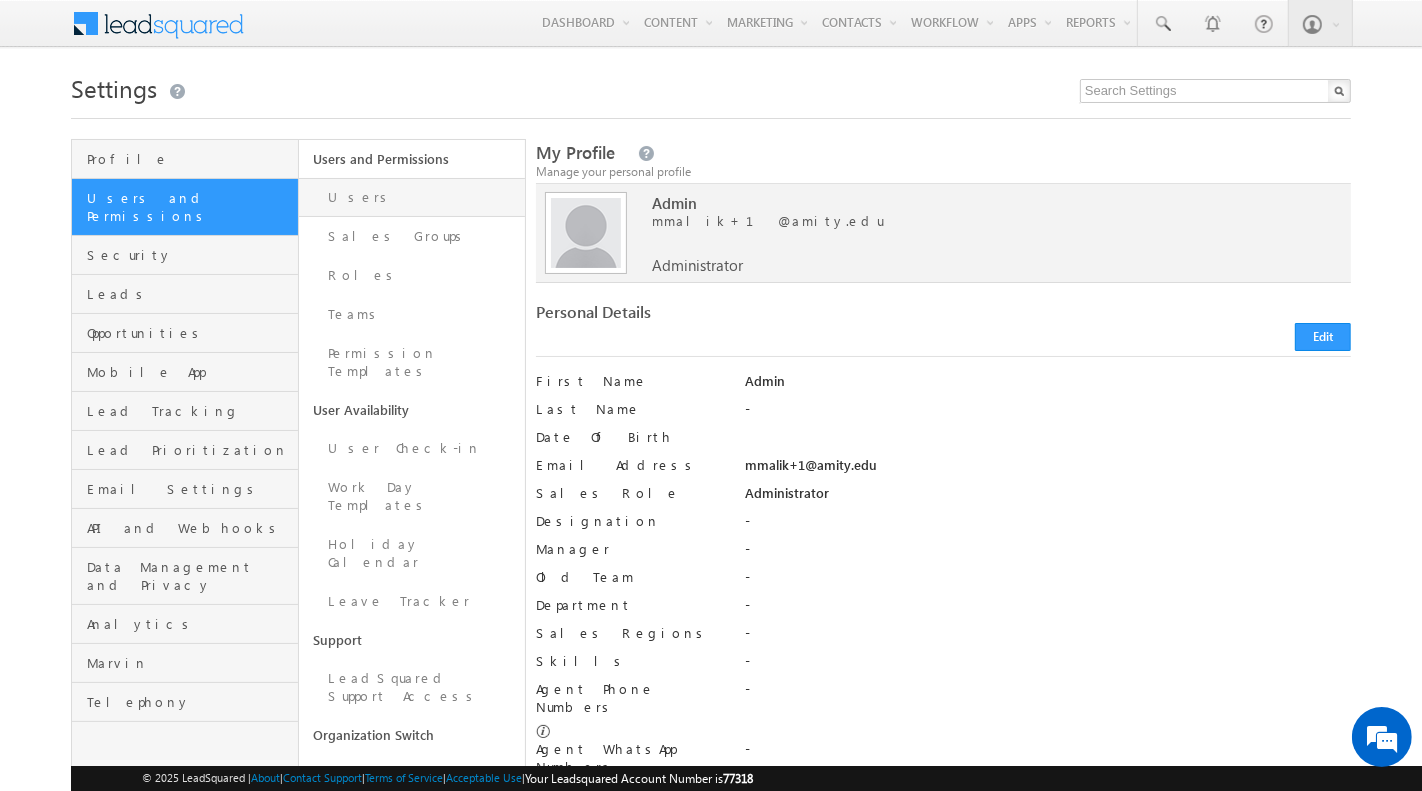 click on "Users" at bounding box center (412, 197) 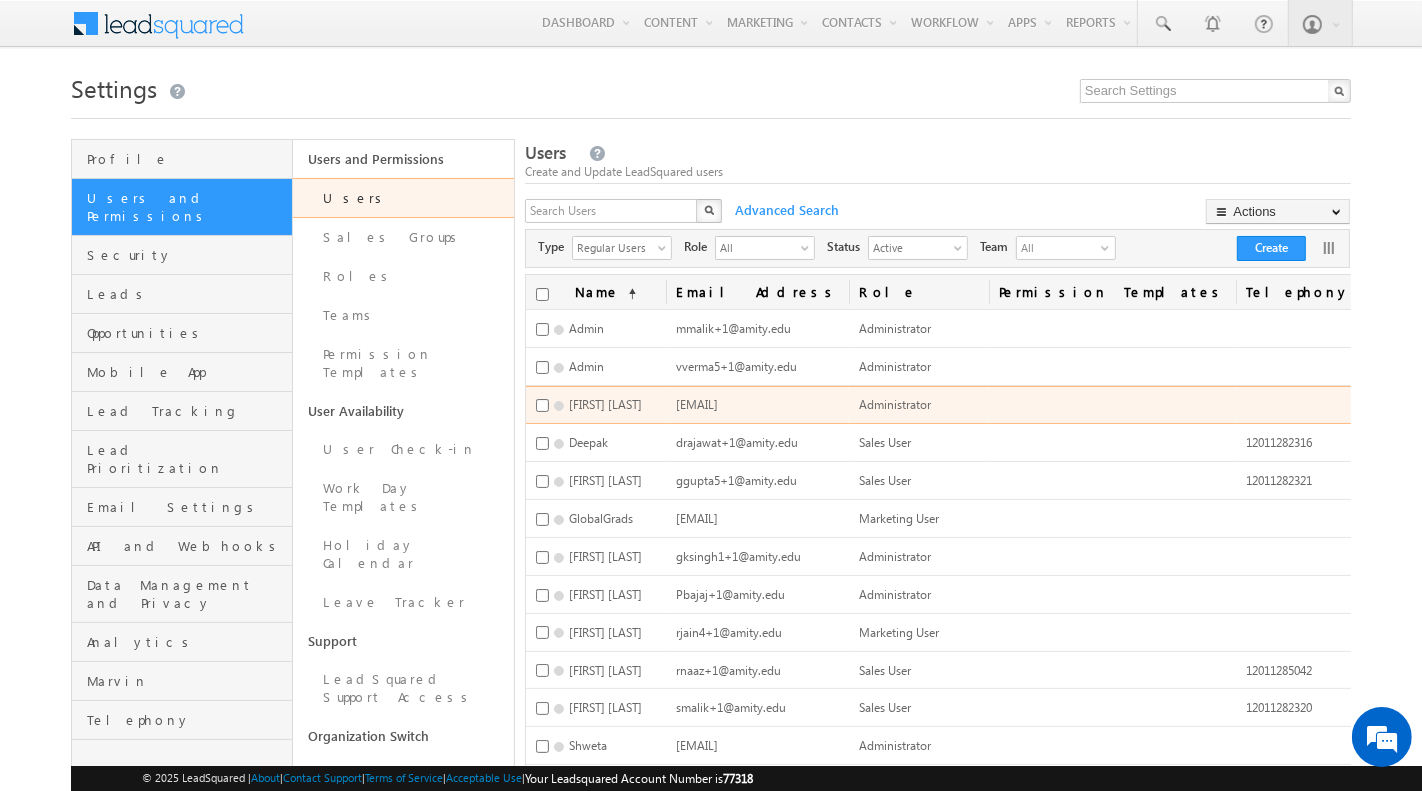 scroll, scrollTop: 137, scrollLeft: 0, axis: vertical 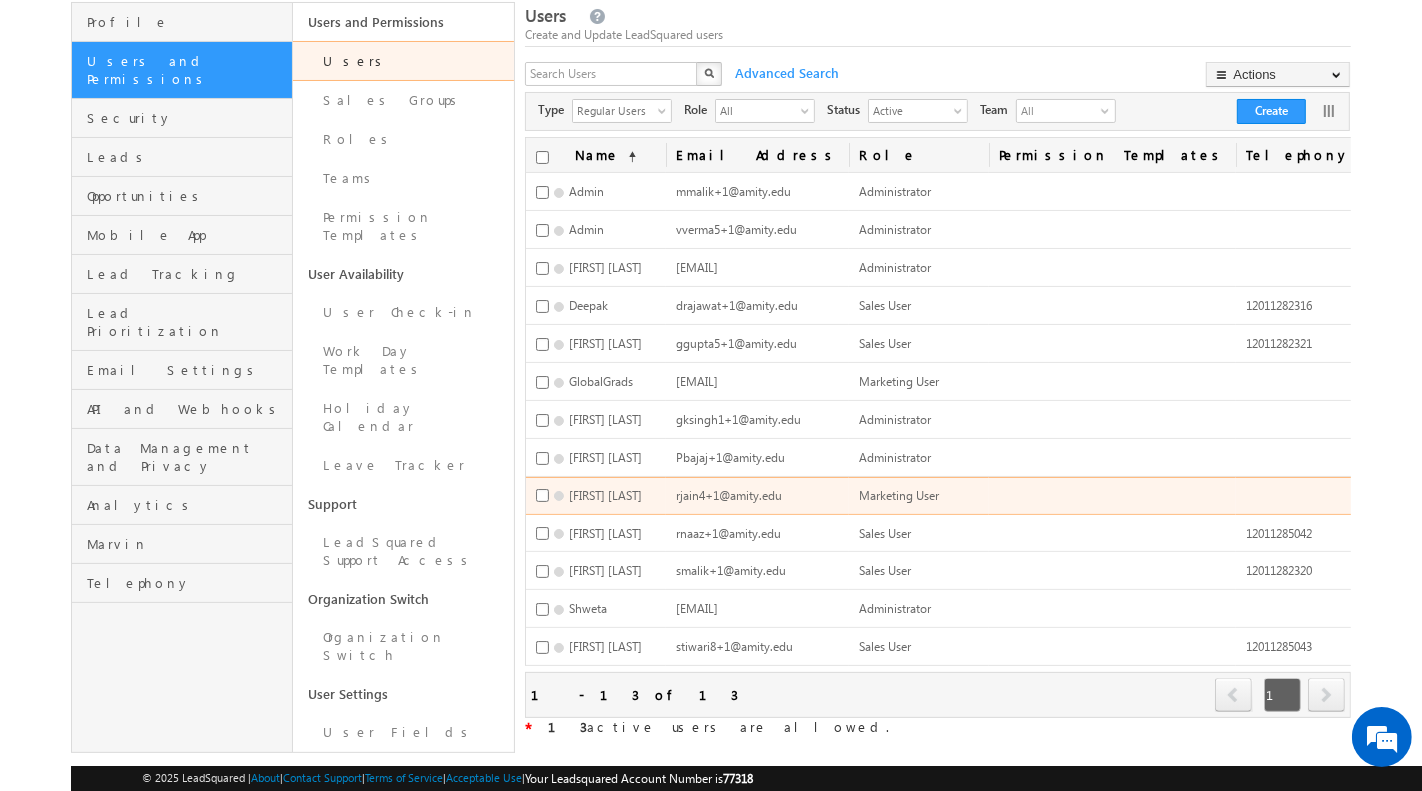 click on "Deactivate" at bounding box center (1477, 542) 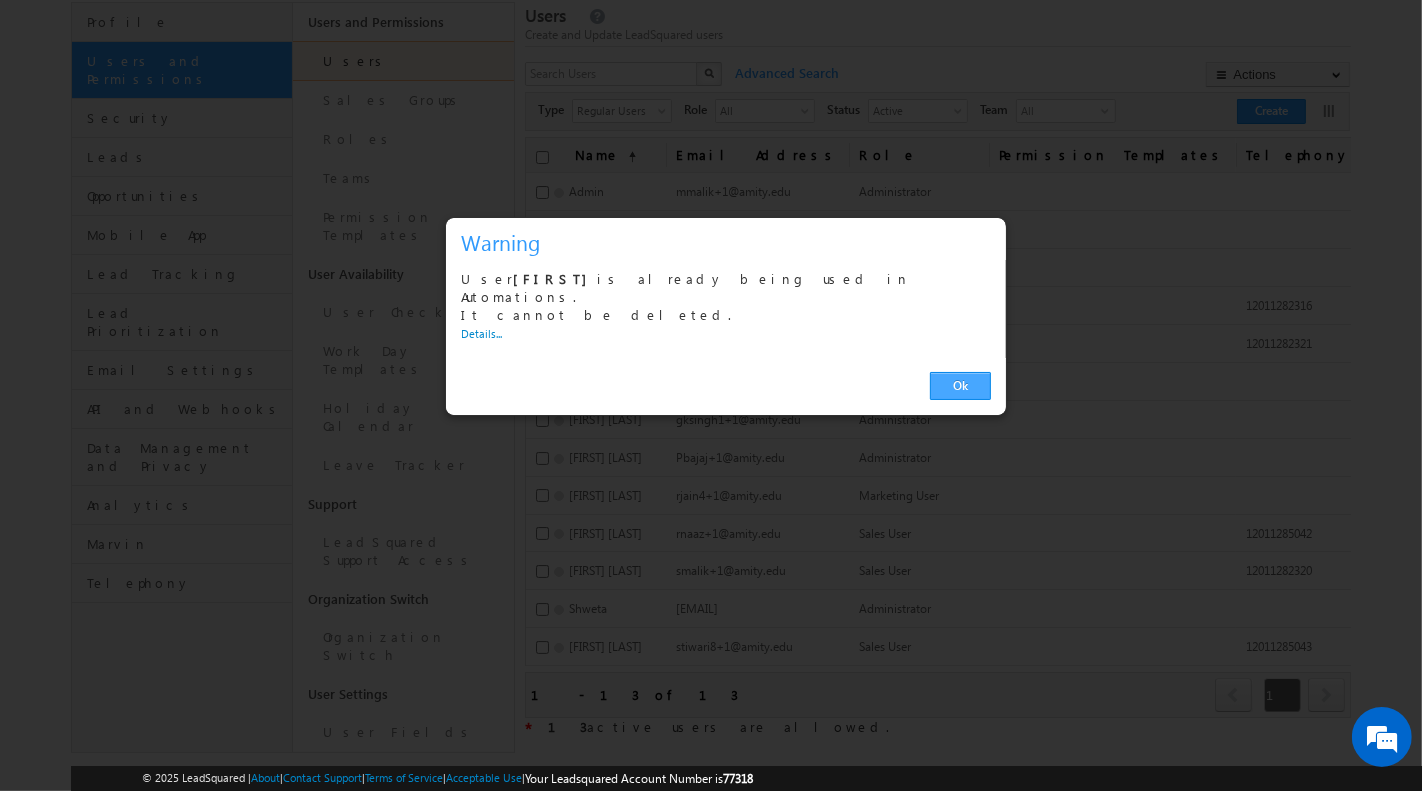 click on "Ok" at bounding box center [960, 386] 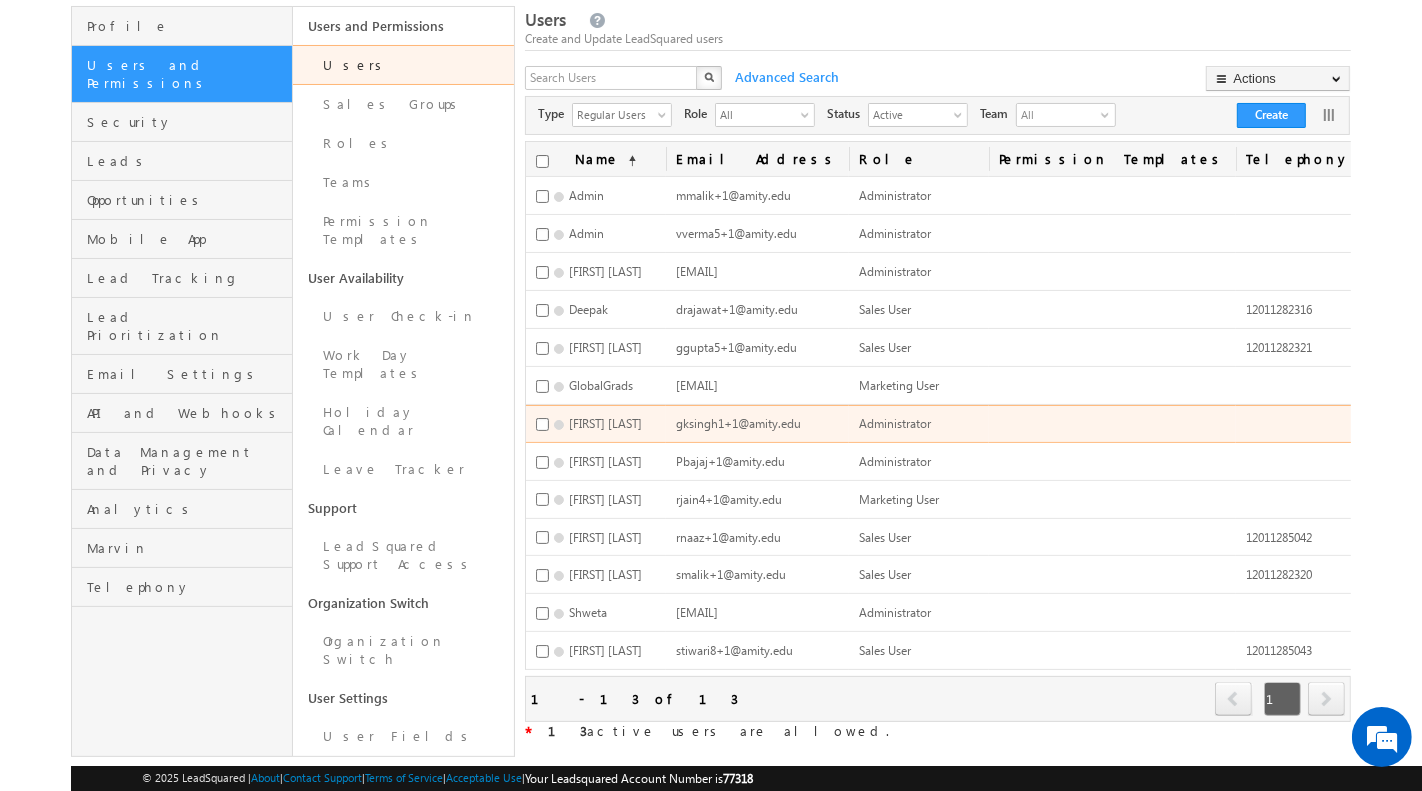 scroll, scrollTop: 137, scrollLeft: 0, axis: vertical 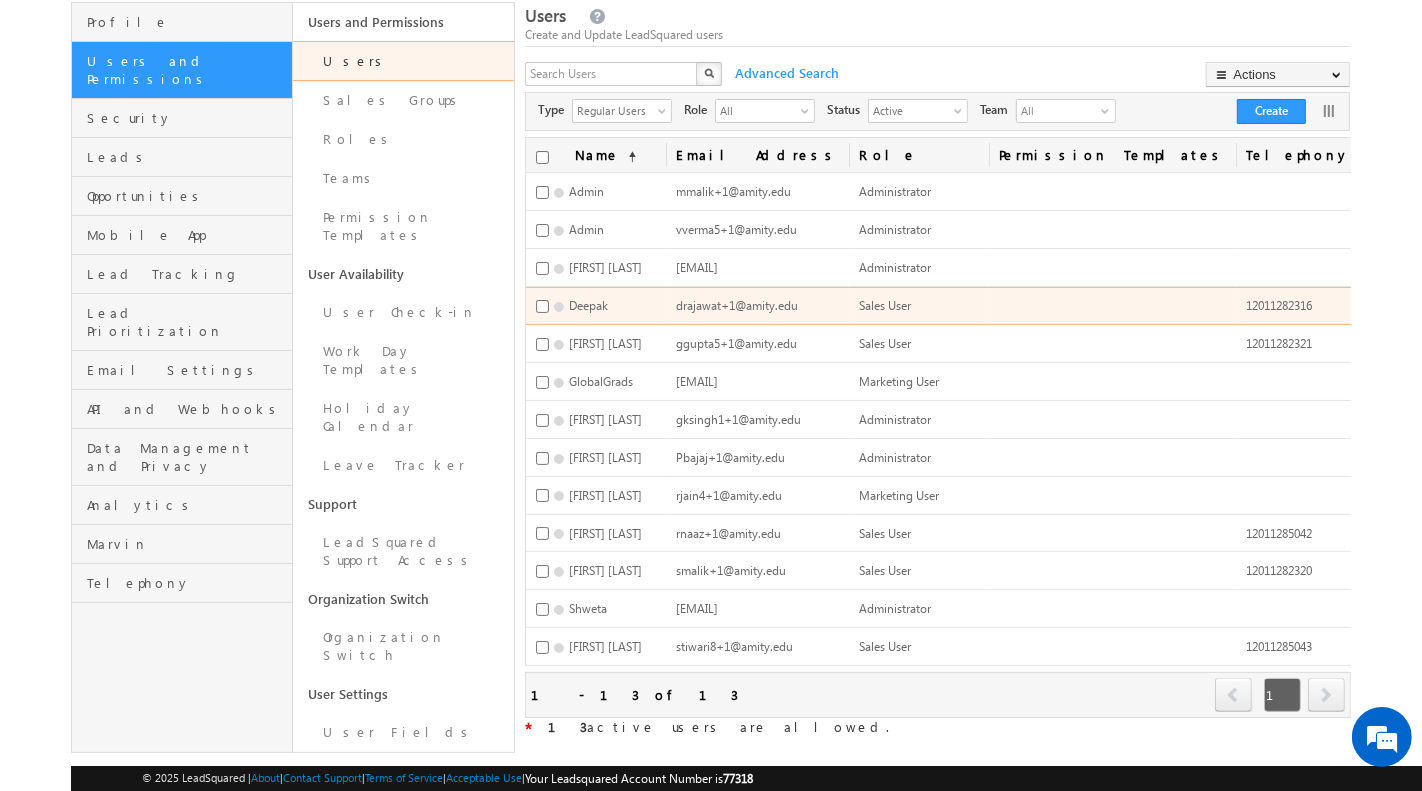 click on "Deactivate" at bounding box center [1477, 352] 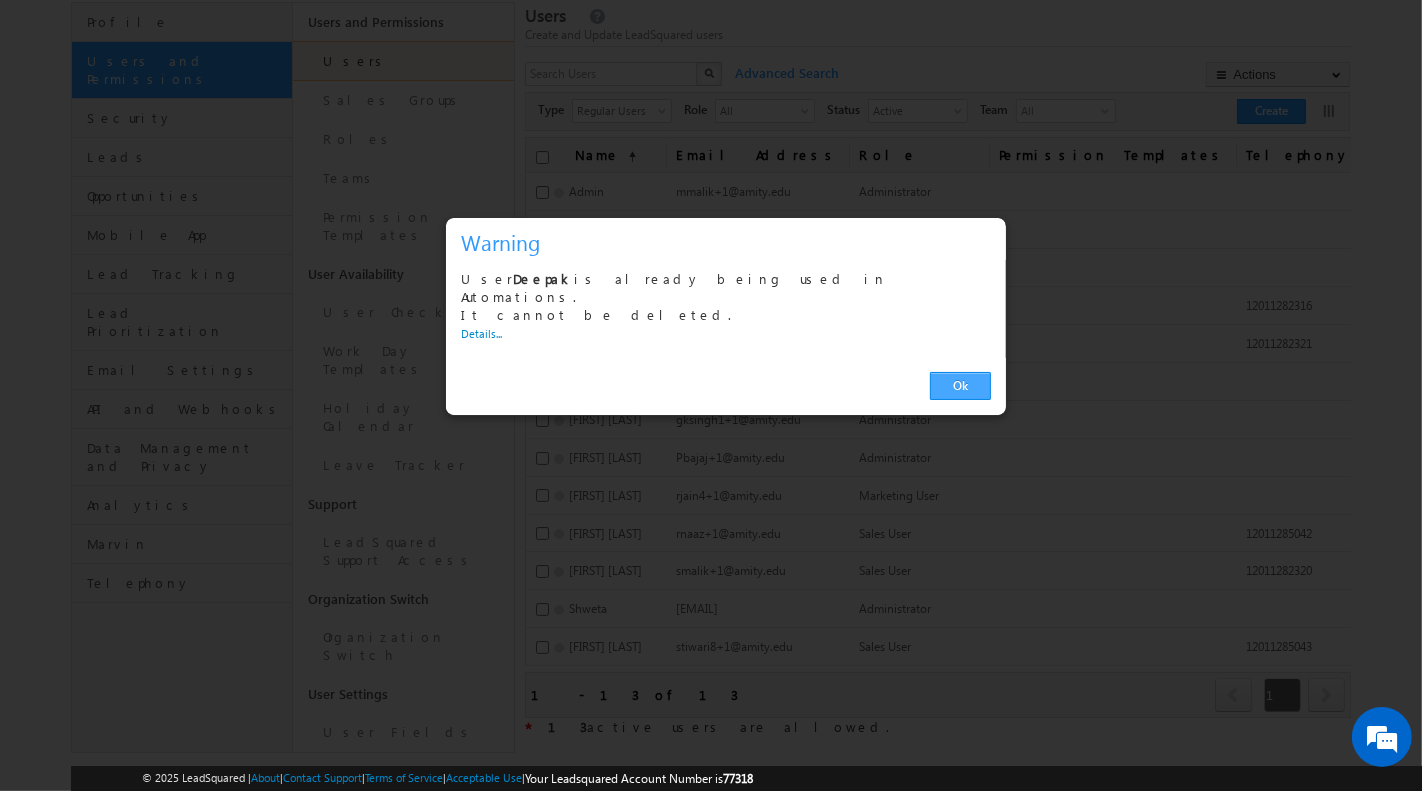 click on "Ok" at bounding box center [960, 386] 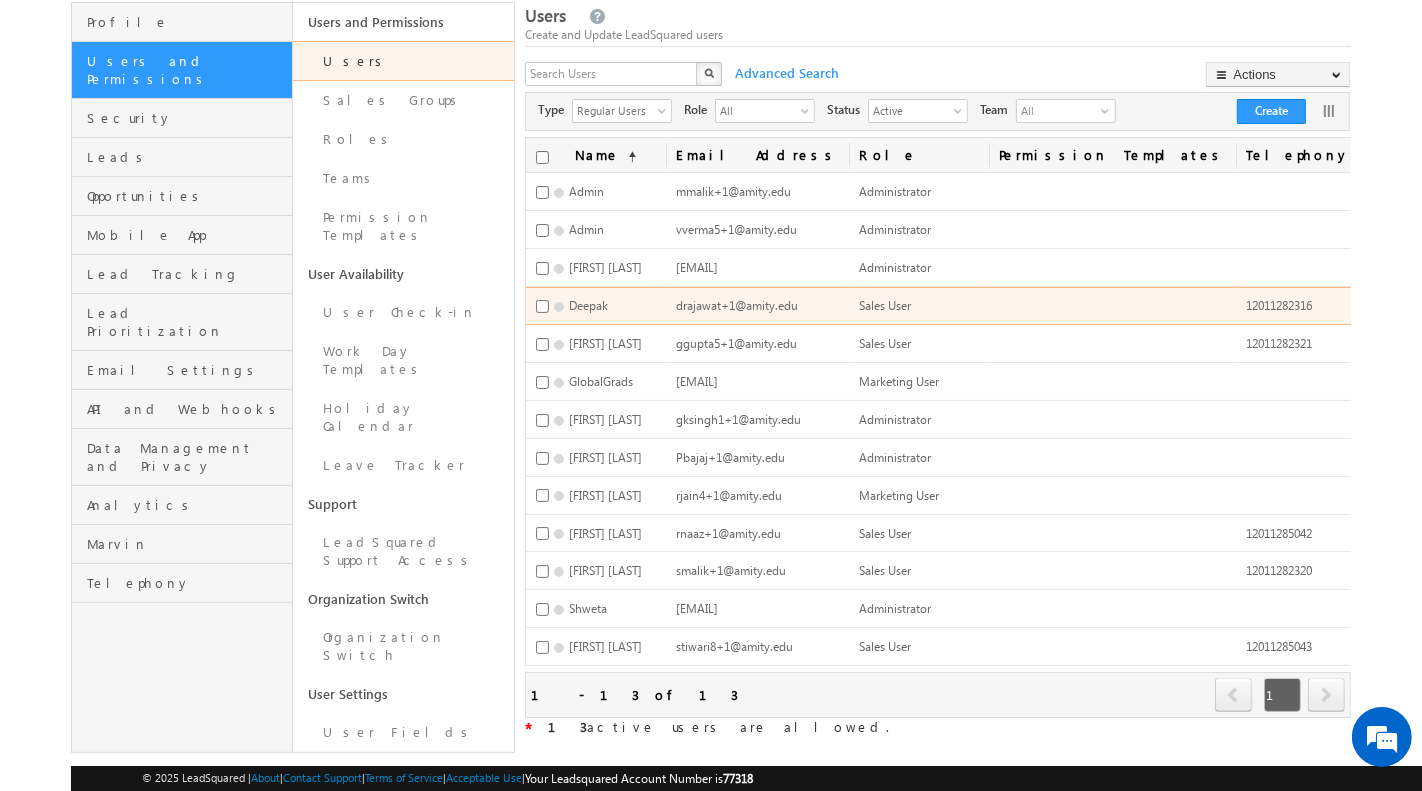 click on "Edit" at bounding box center [1477, 328] 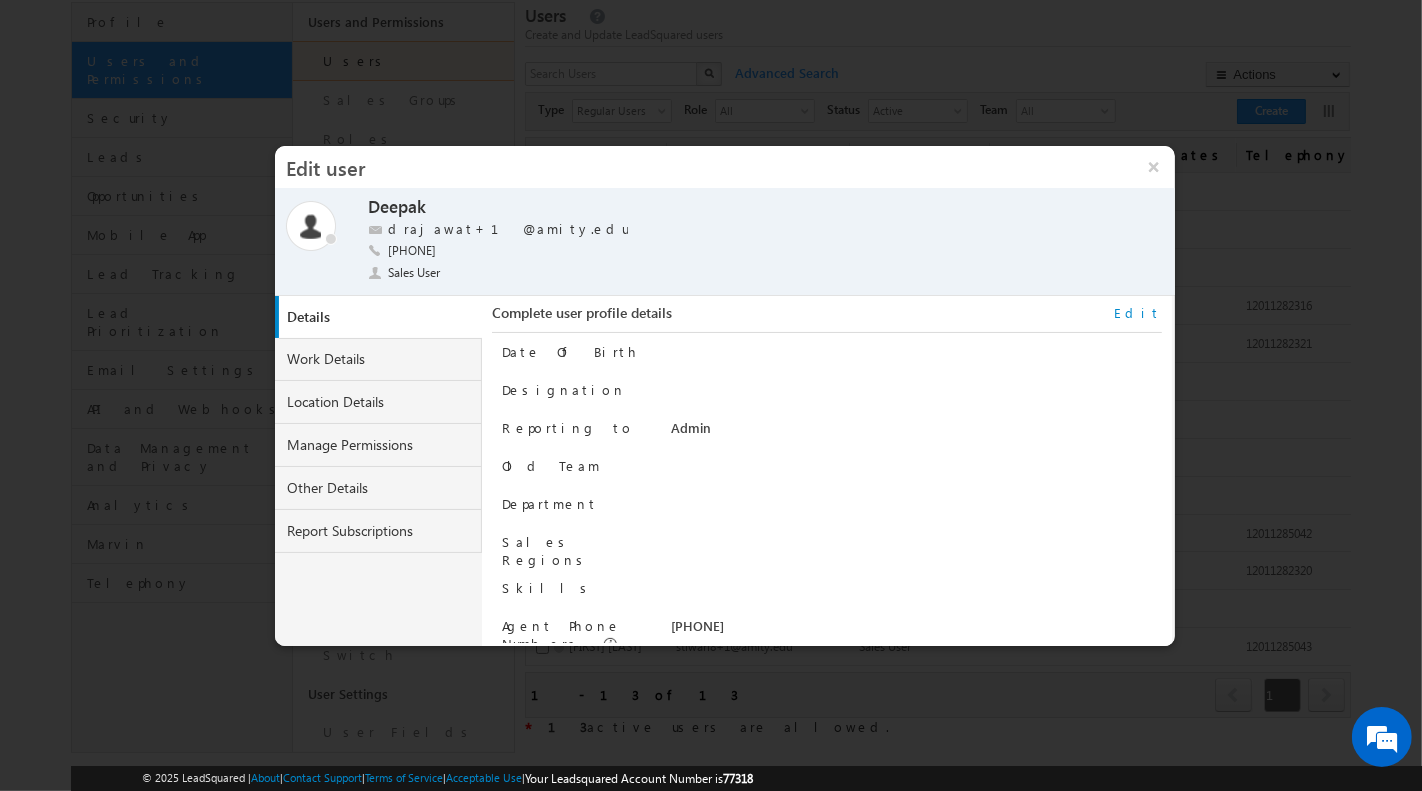 click on "Edit" at bounding box center [1138, 313] 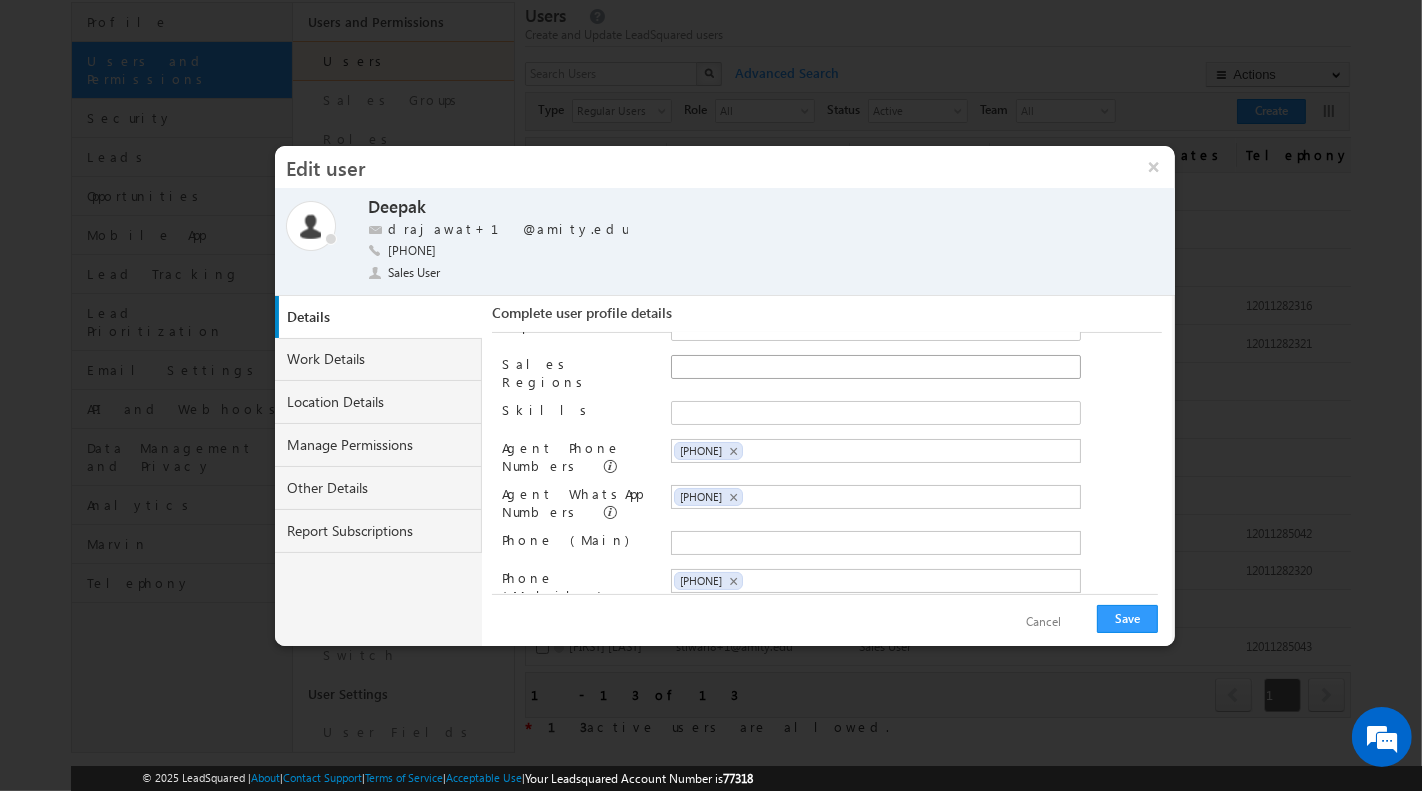 scroll, scrollTop: 302, scrollLeft: 0, axis: vertical 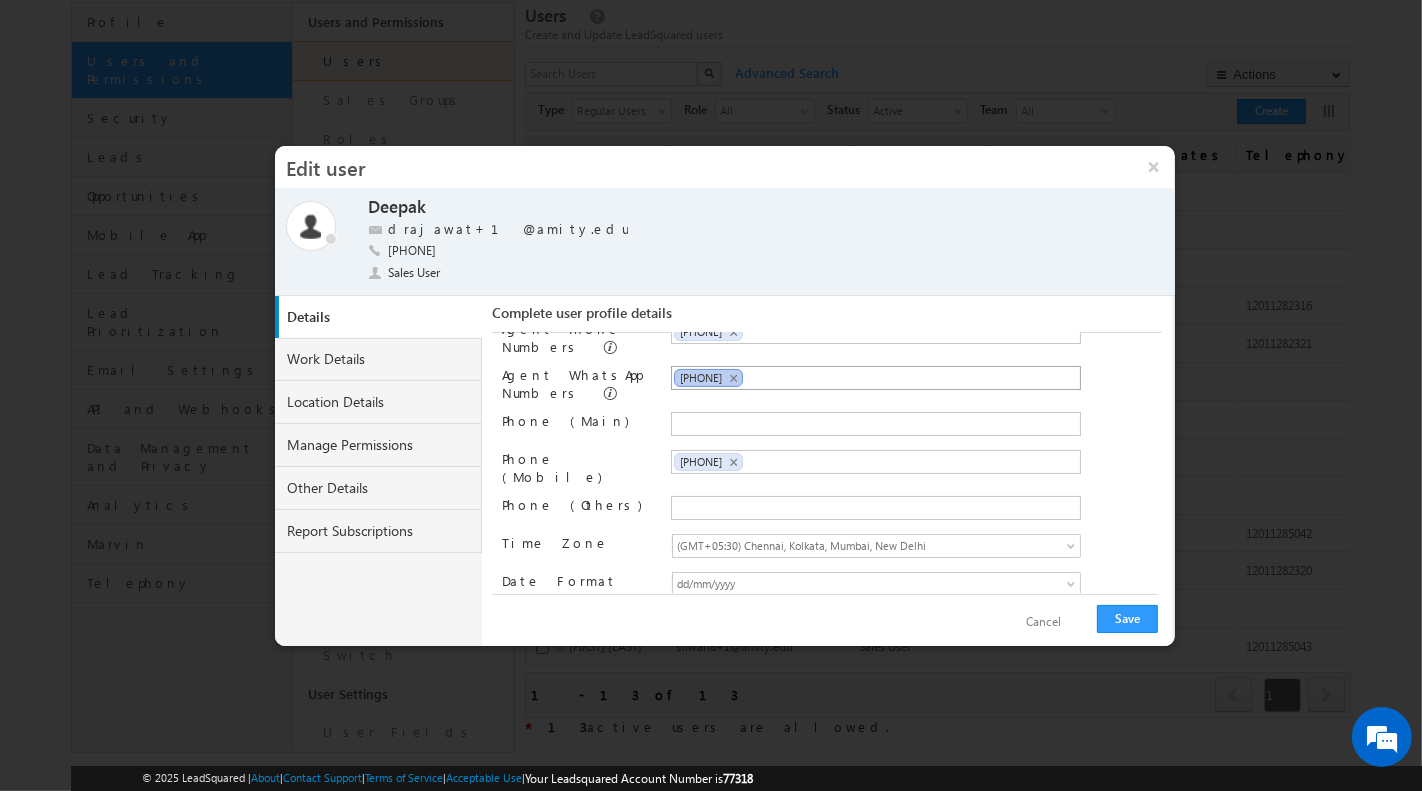 click on "+91-9717323737 ×" at bounding box center [708, 378] 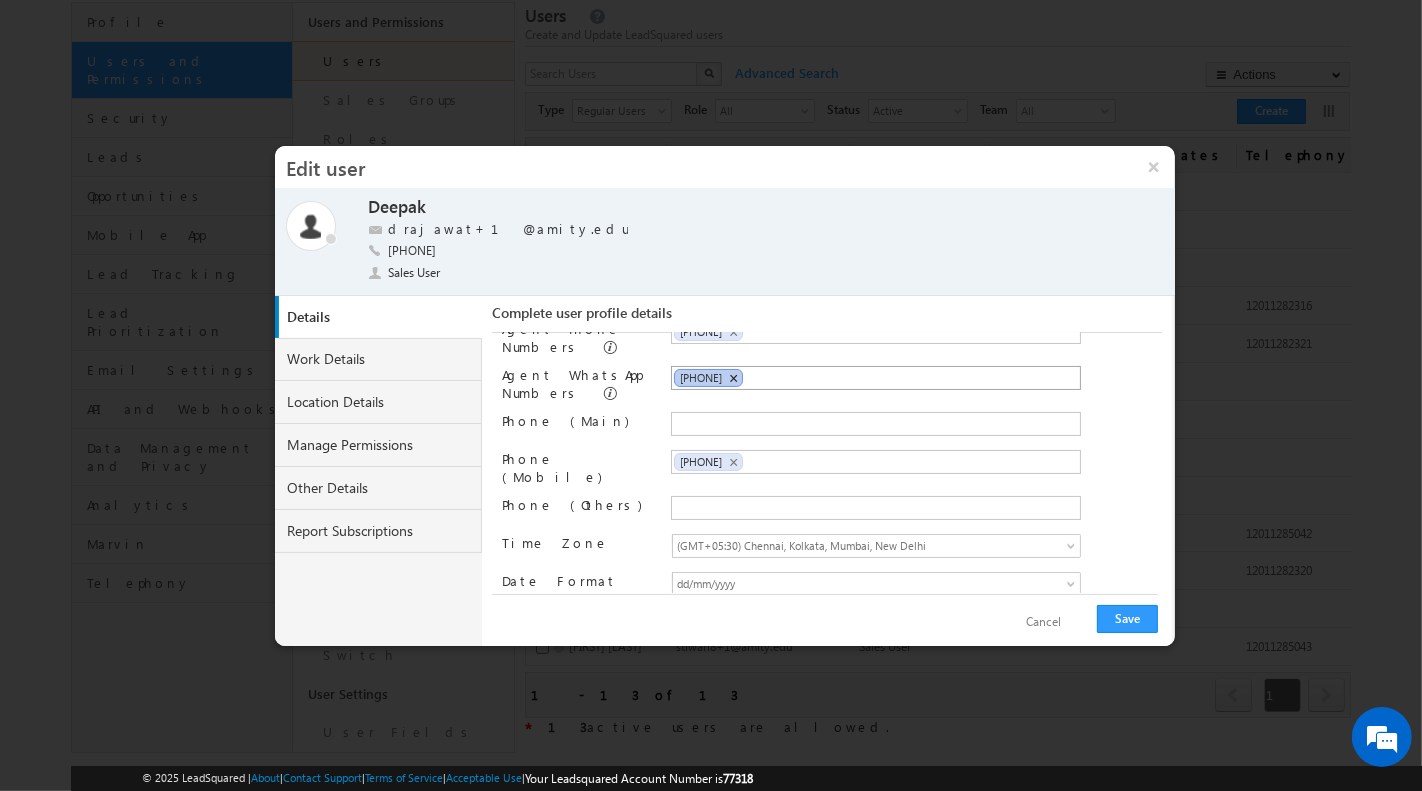 click on "×" at bounding box center (733, 378) 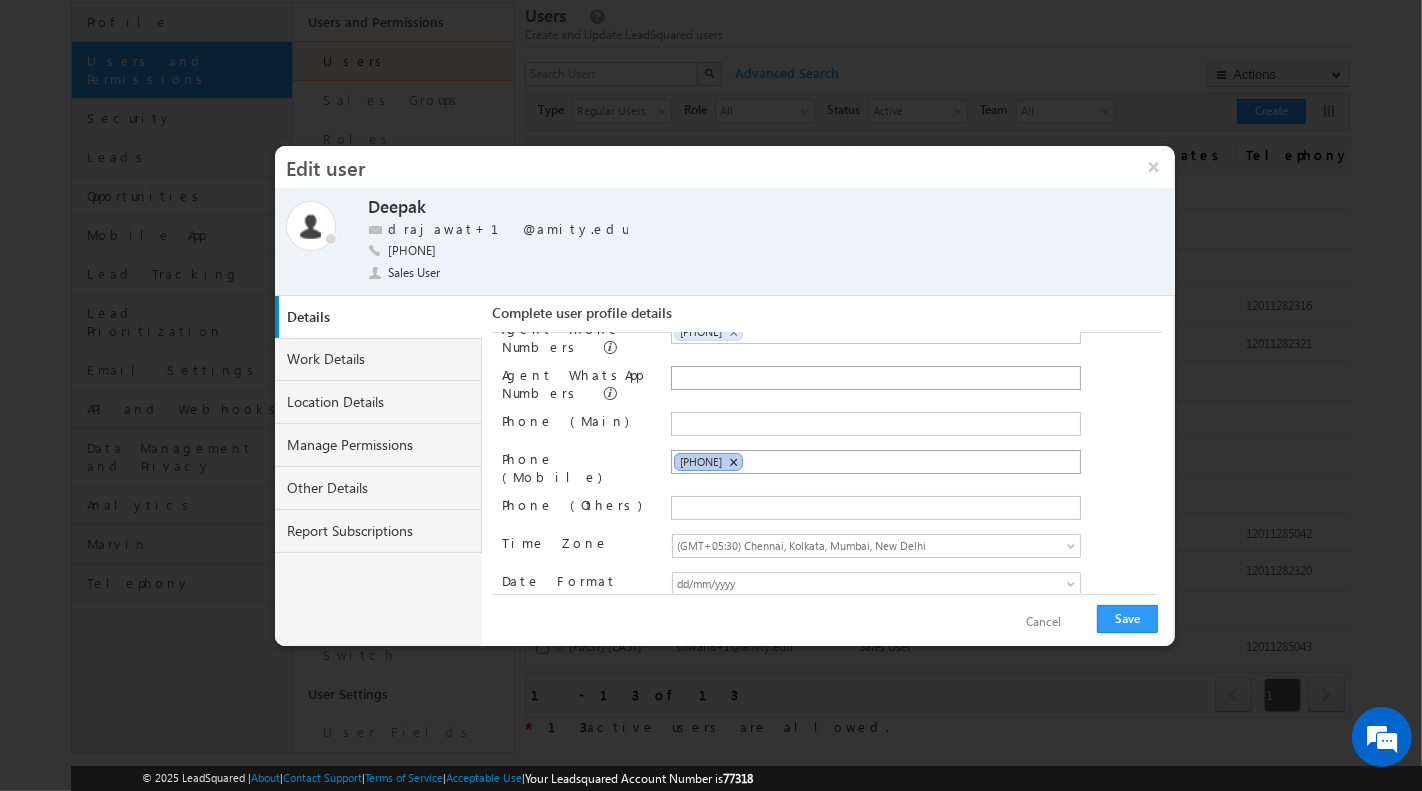 click on "×" at bounding box center [733, 462] 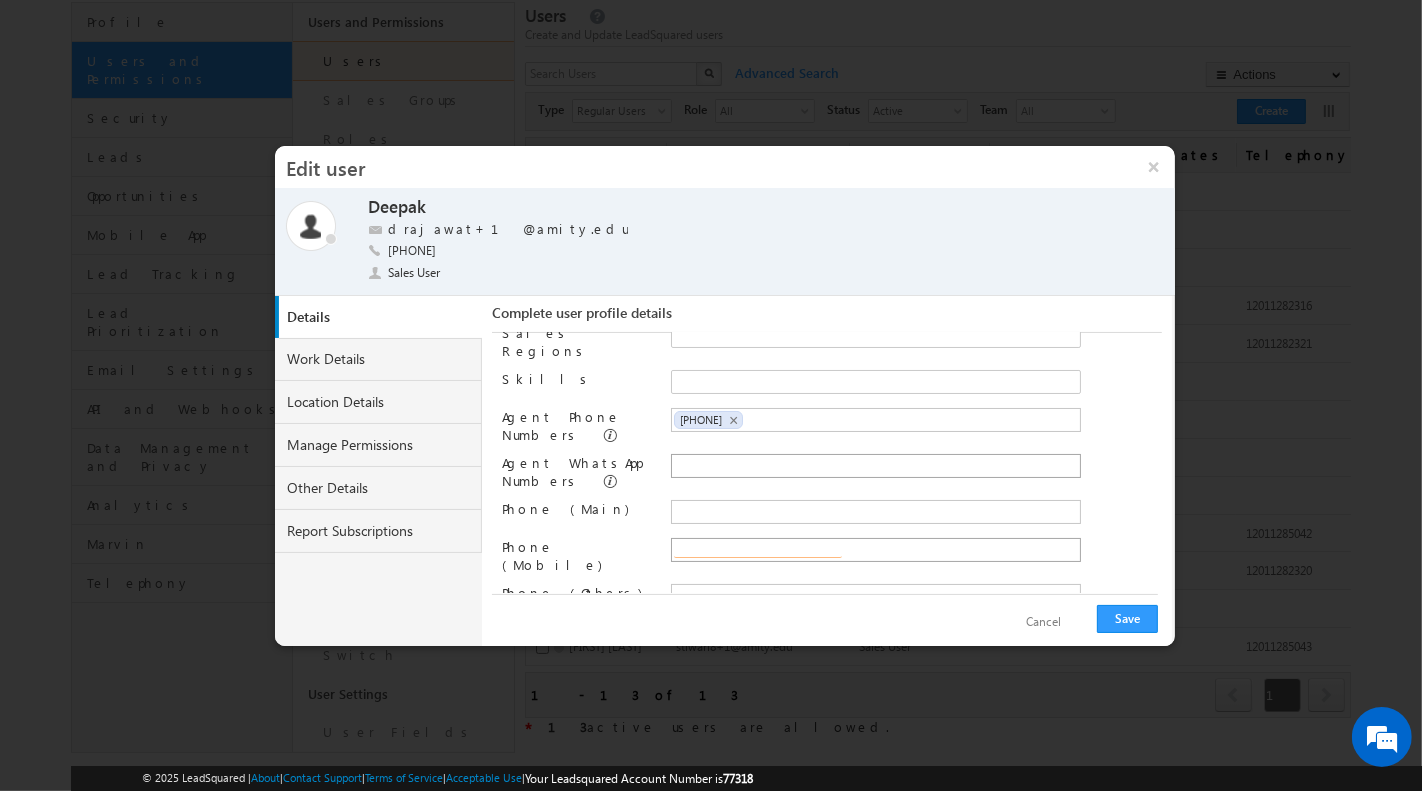 scroll, scrollTop: 212, scrollLeft: 0, axis: vertical 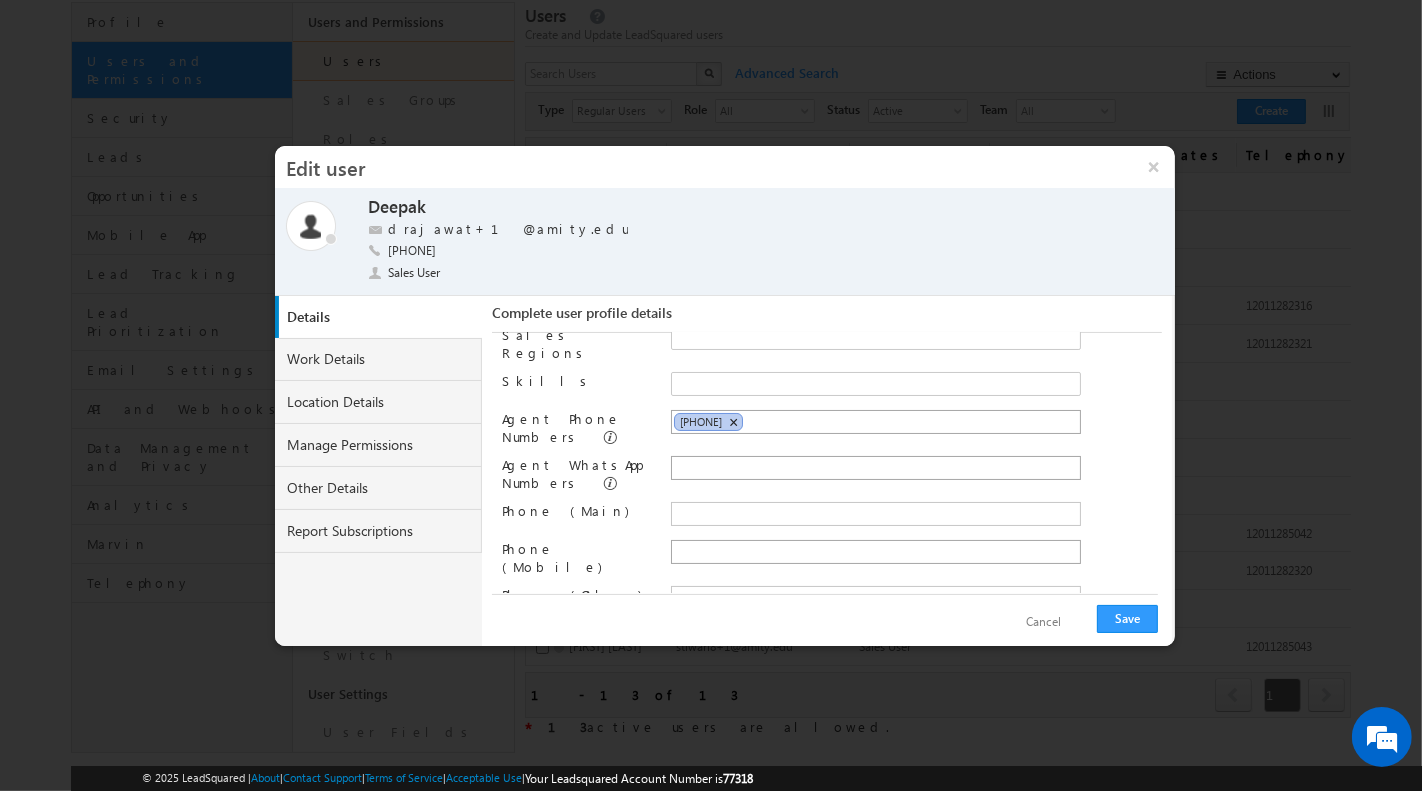 click on "×" at bounding box center [733, 422] 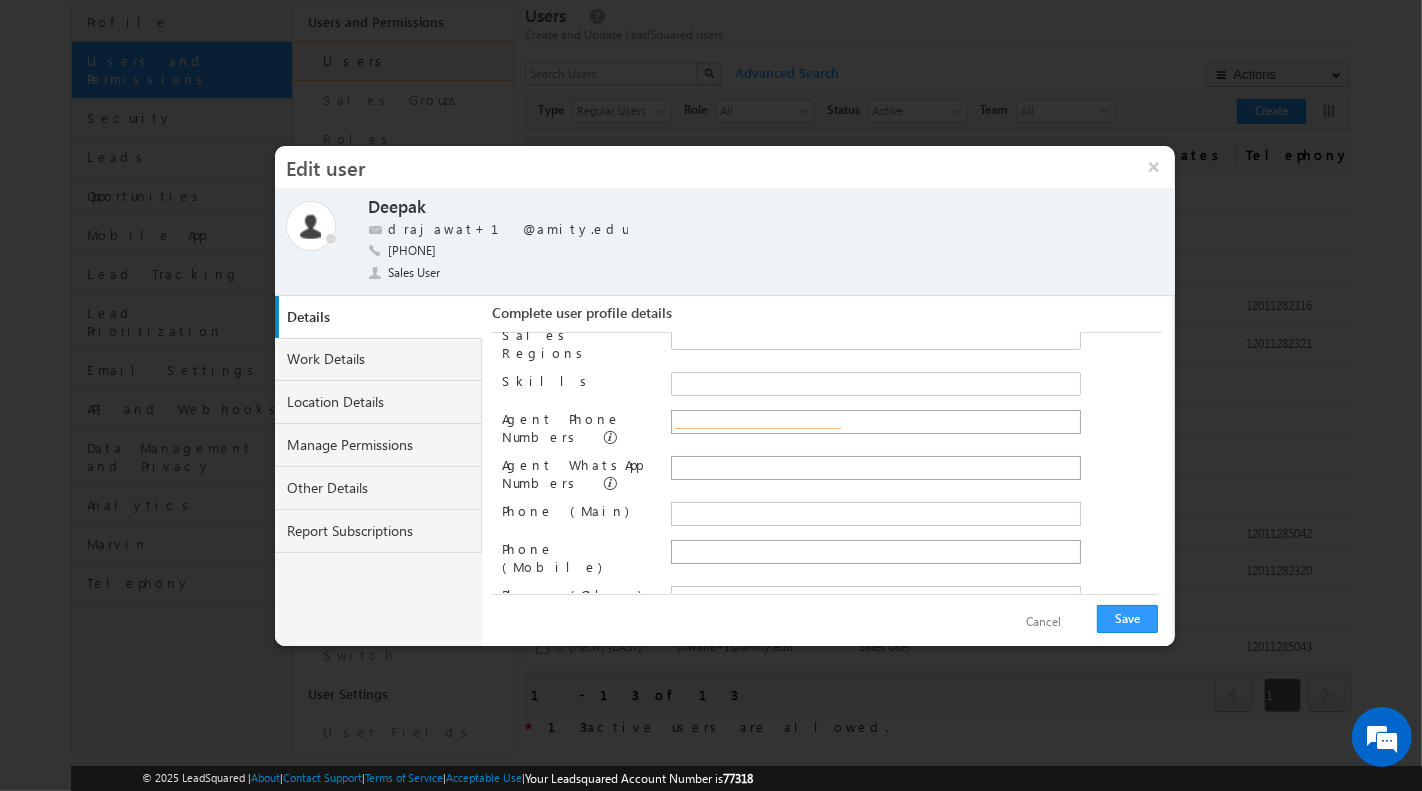 scroll, scrollTop: 302, scrollLeft: 0, axis: vertical 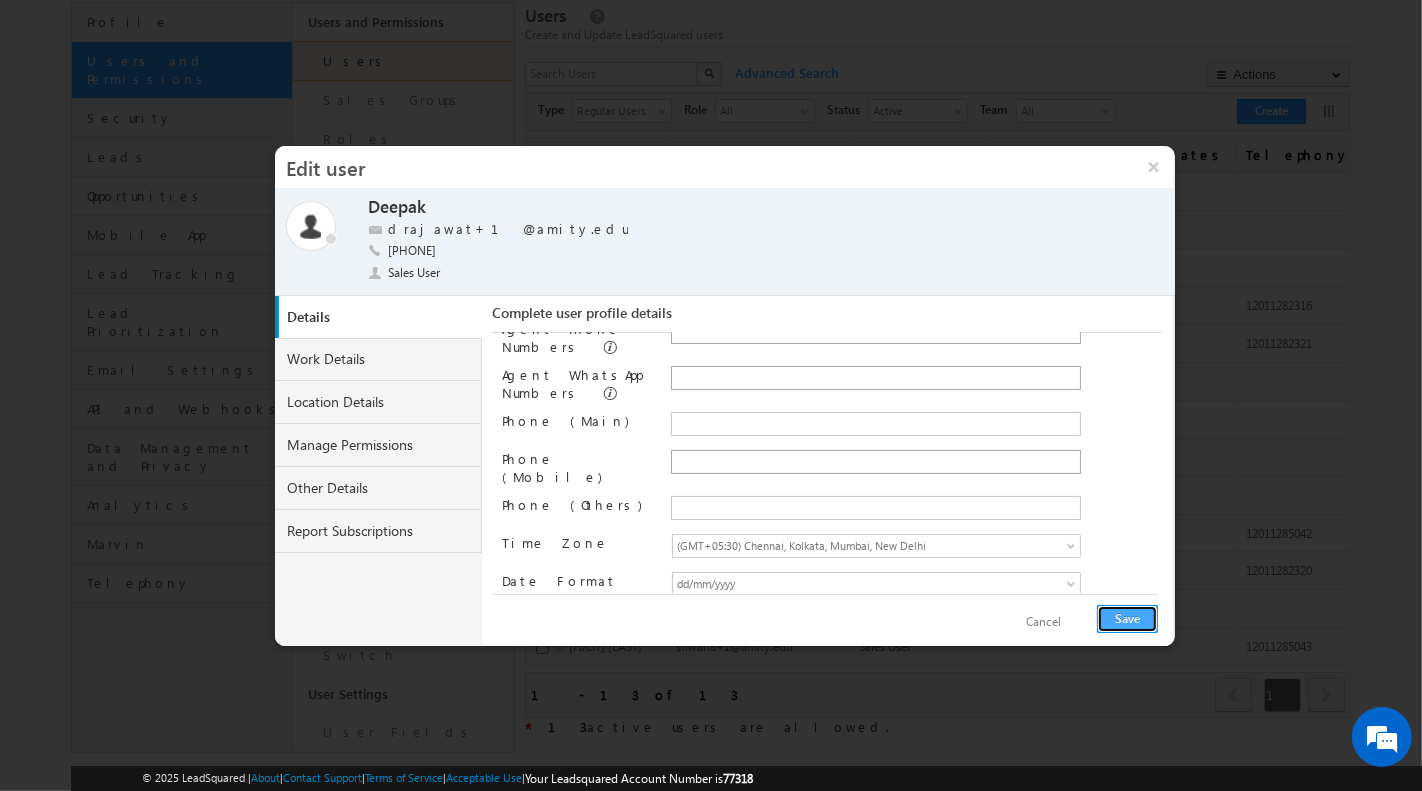 click on "Save" at bounding box center (1127, 619) 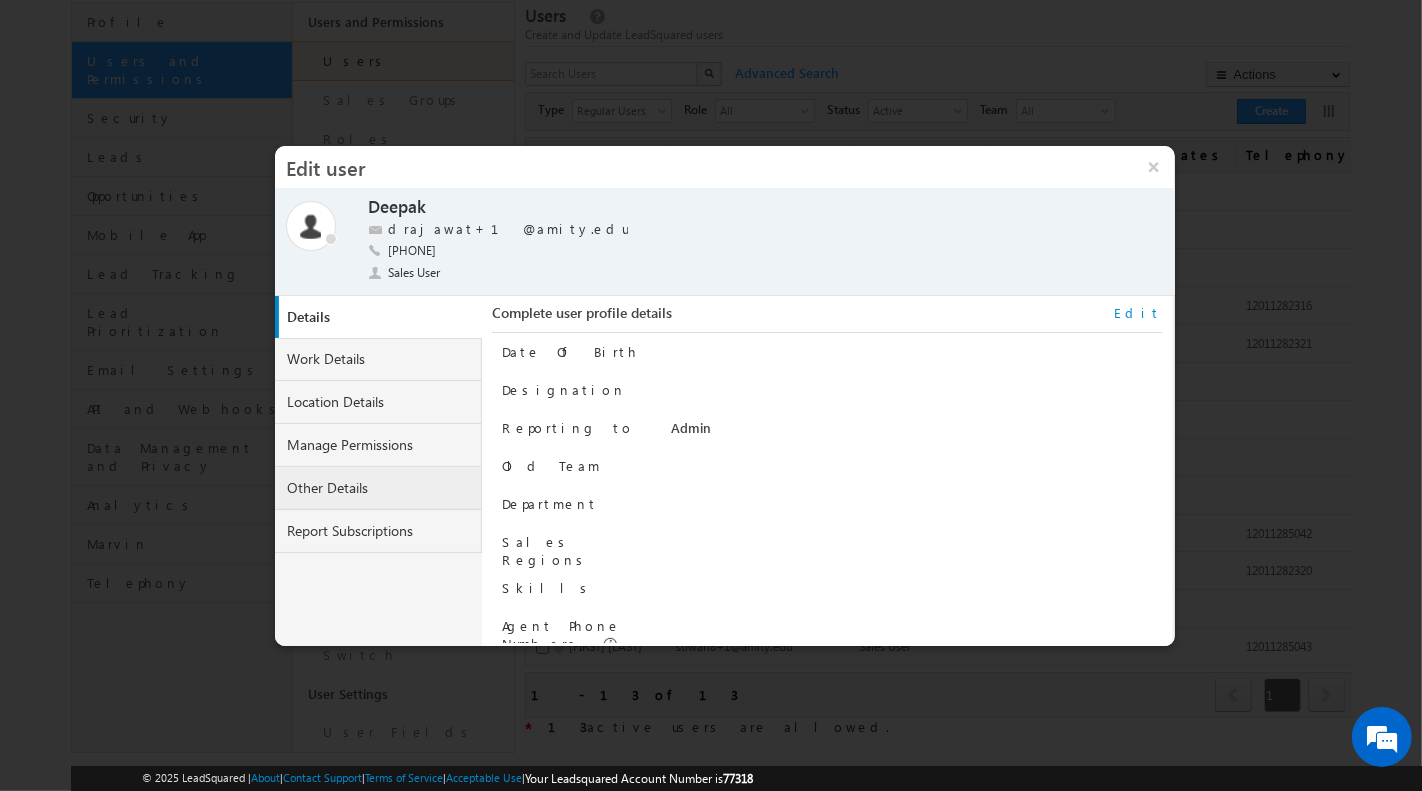 click on "Other Details" at bounding box center [379, 488] 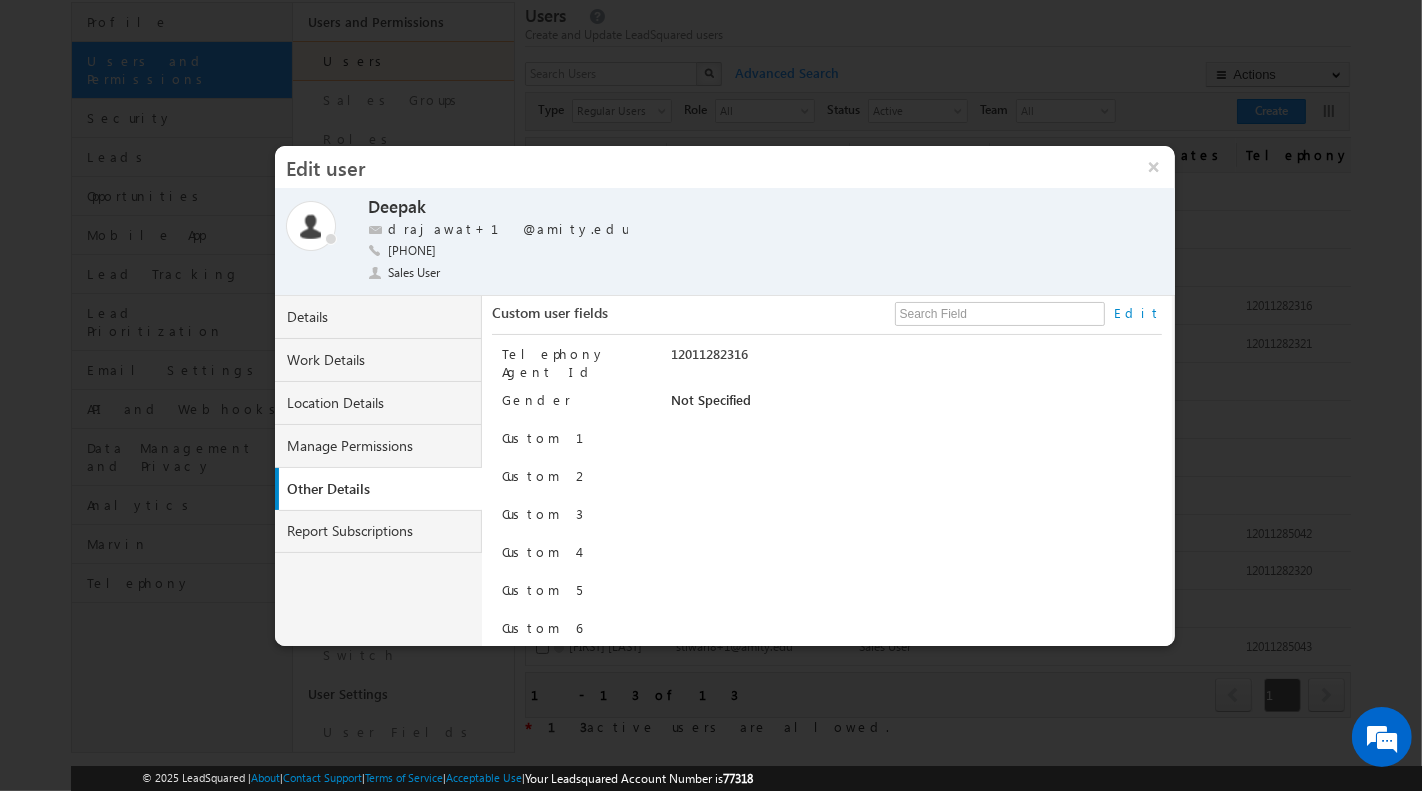 click on "Custom user fields
Edit
Telephony Agent Id
12011282316
Gender
Not Specified
Male
Female
Other
Not Specified
Required field
Custom 1 Required field Custom 2" at bounding box center [831, 471] 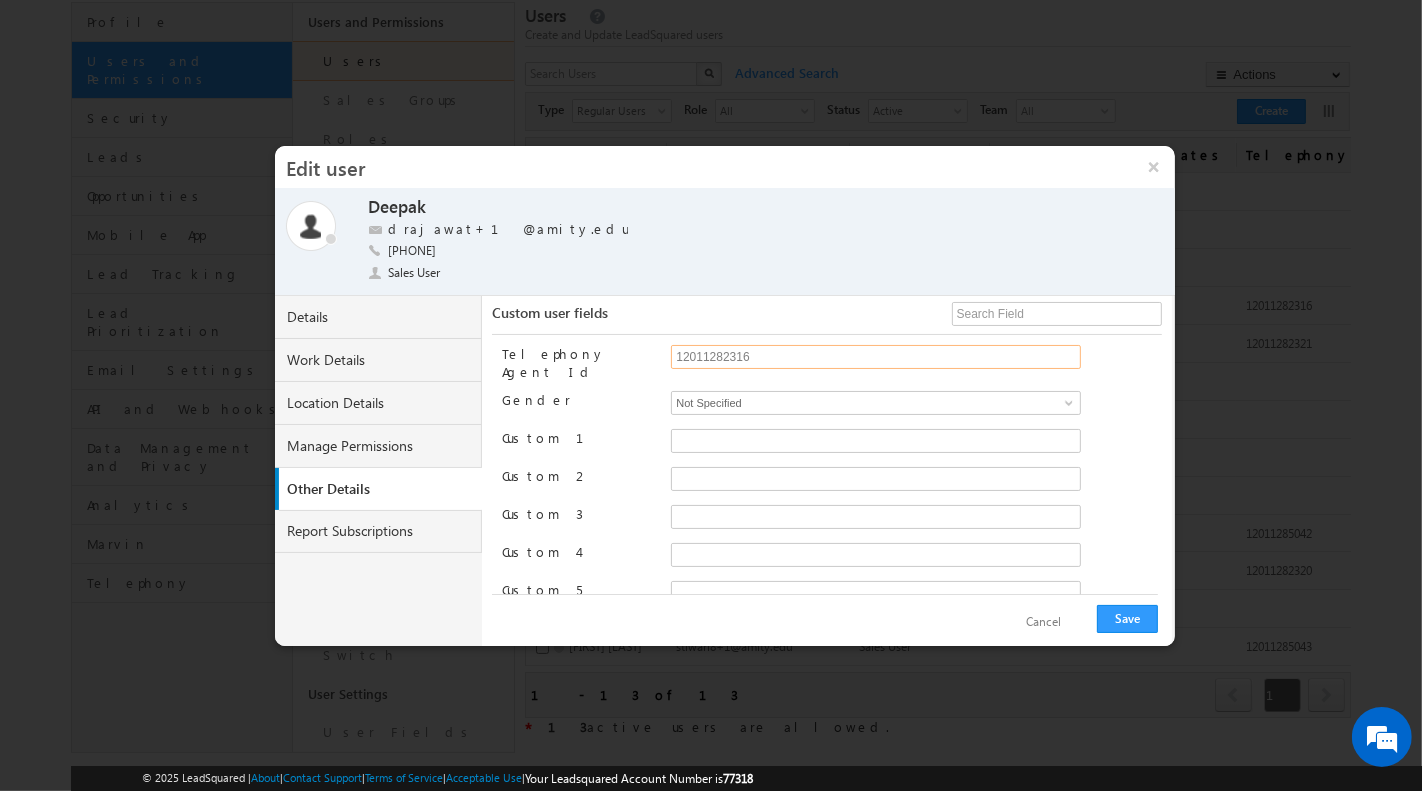 click on "12011282316" at bounding box center (876, 357) 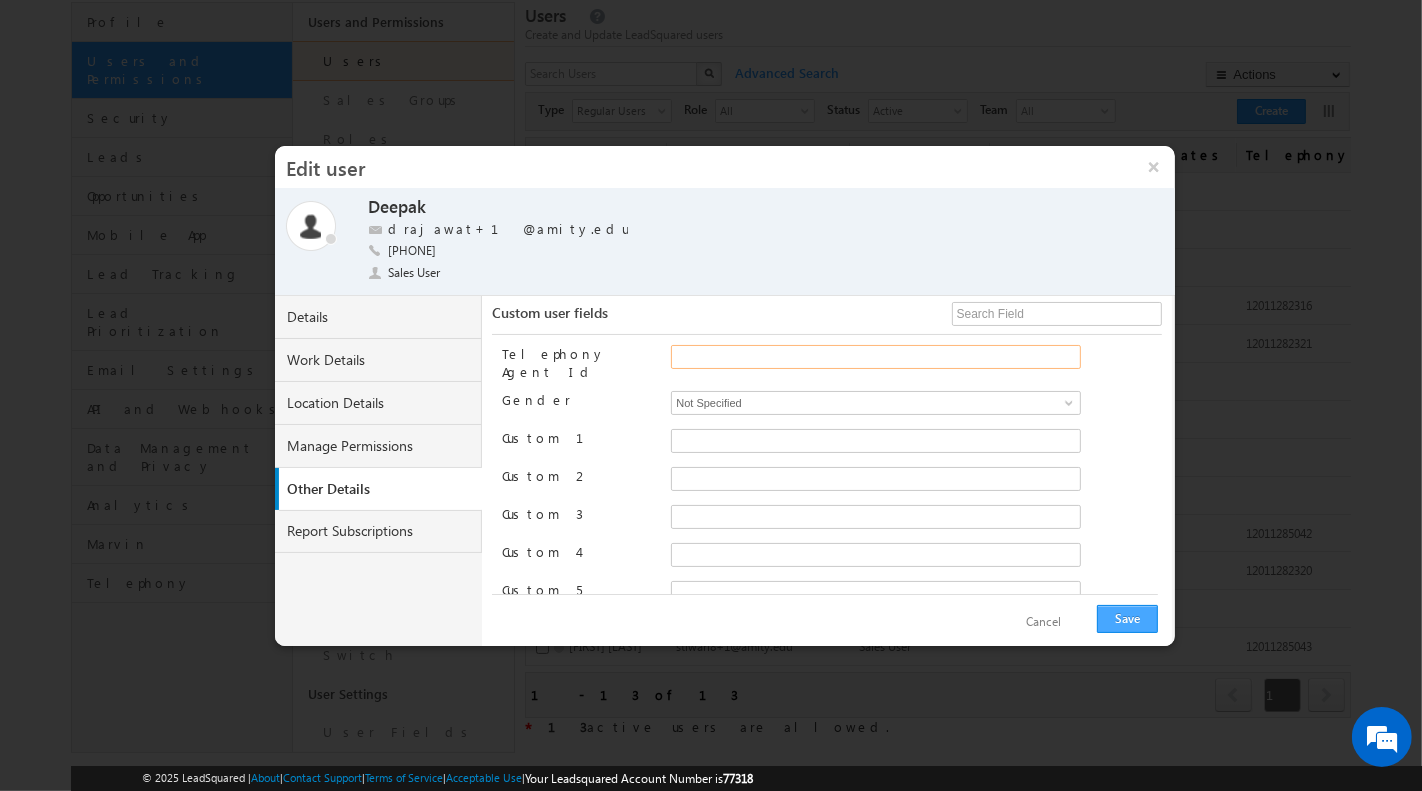 type 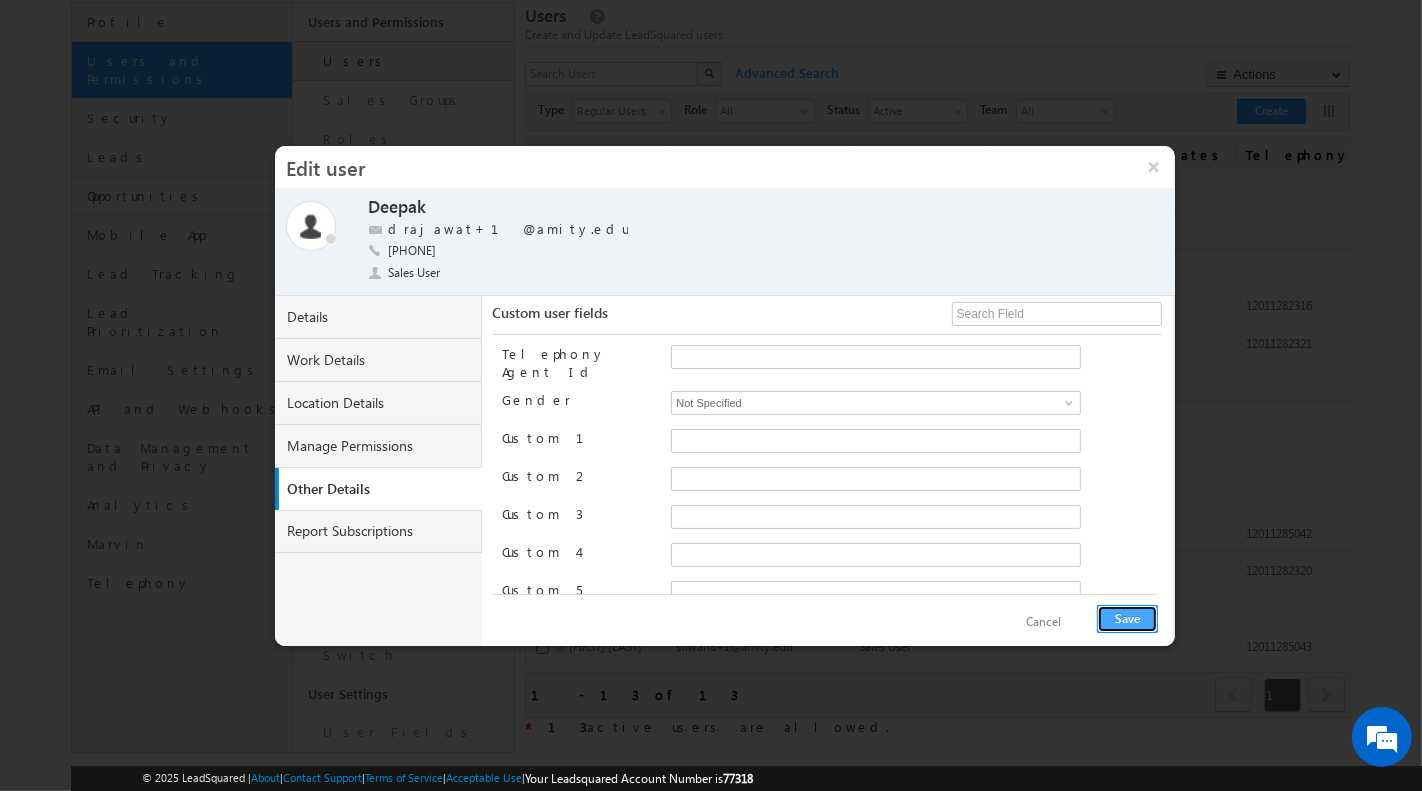 click on "Save" at bounding box center [1127, 619] 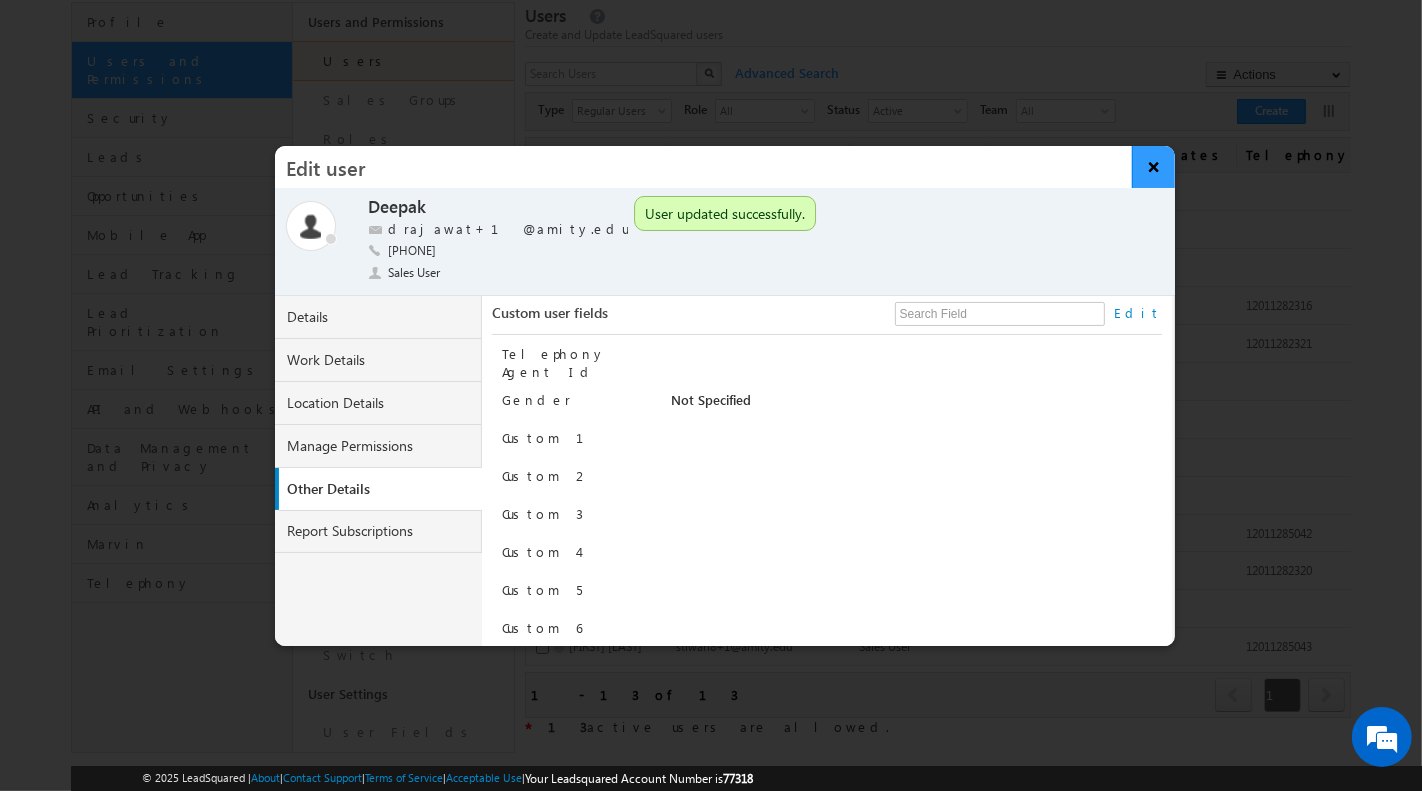 click on "×" at bounding box center (1153, 167) 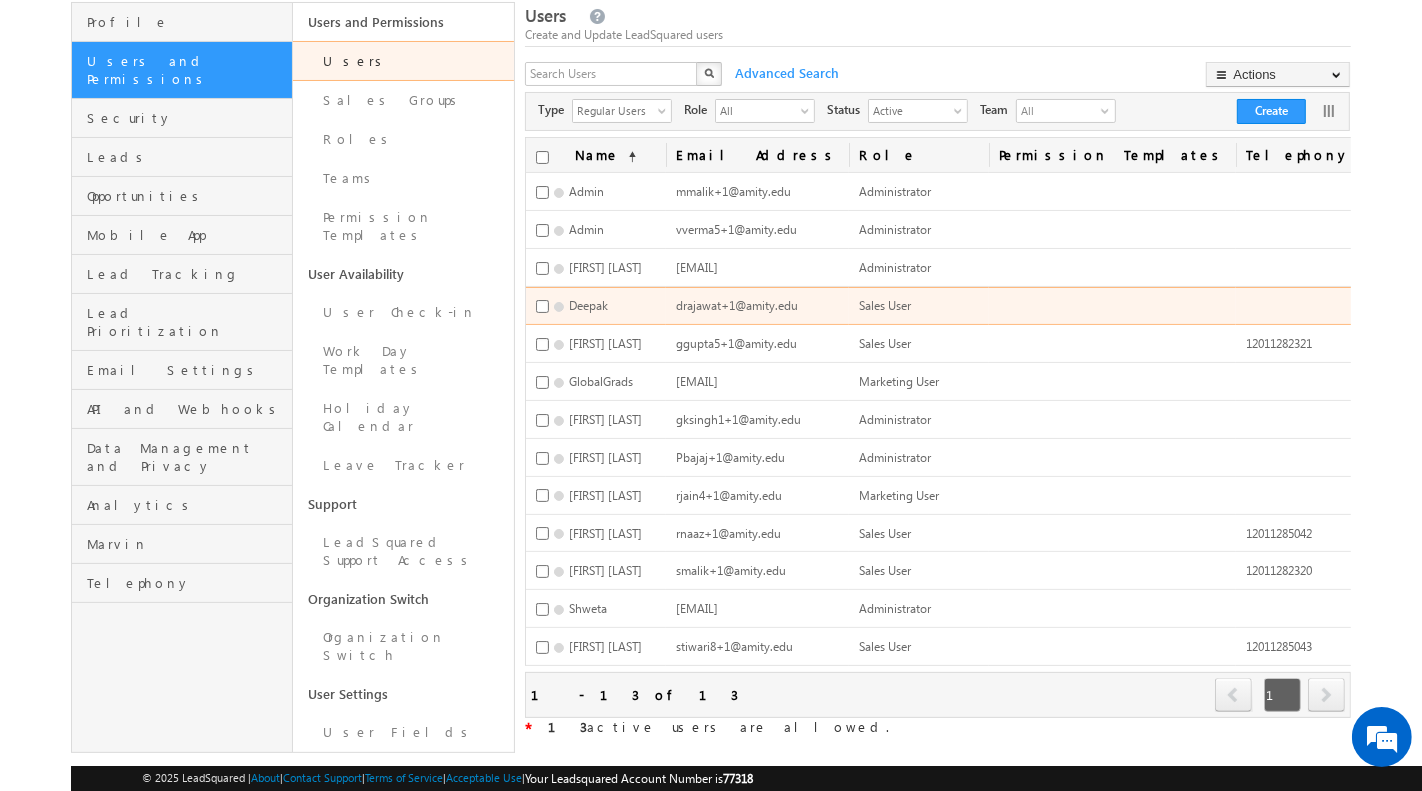 click on "Deactivate" at bounding box center [1477, 352] 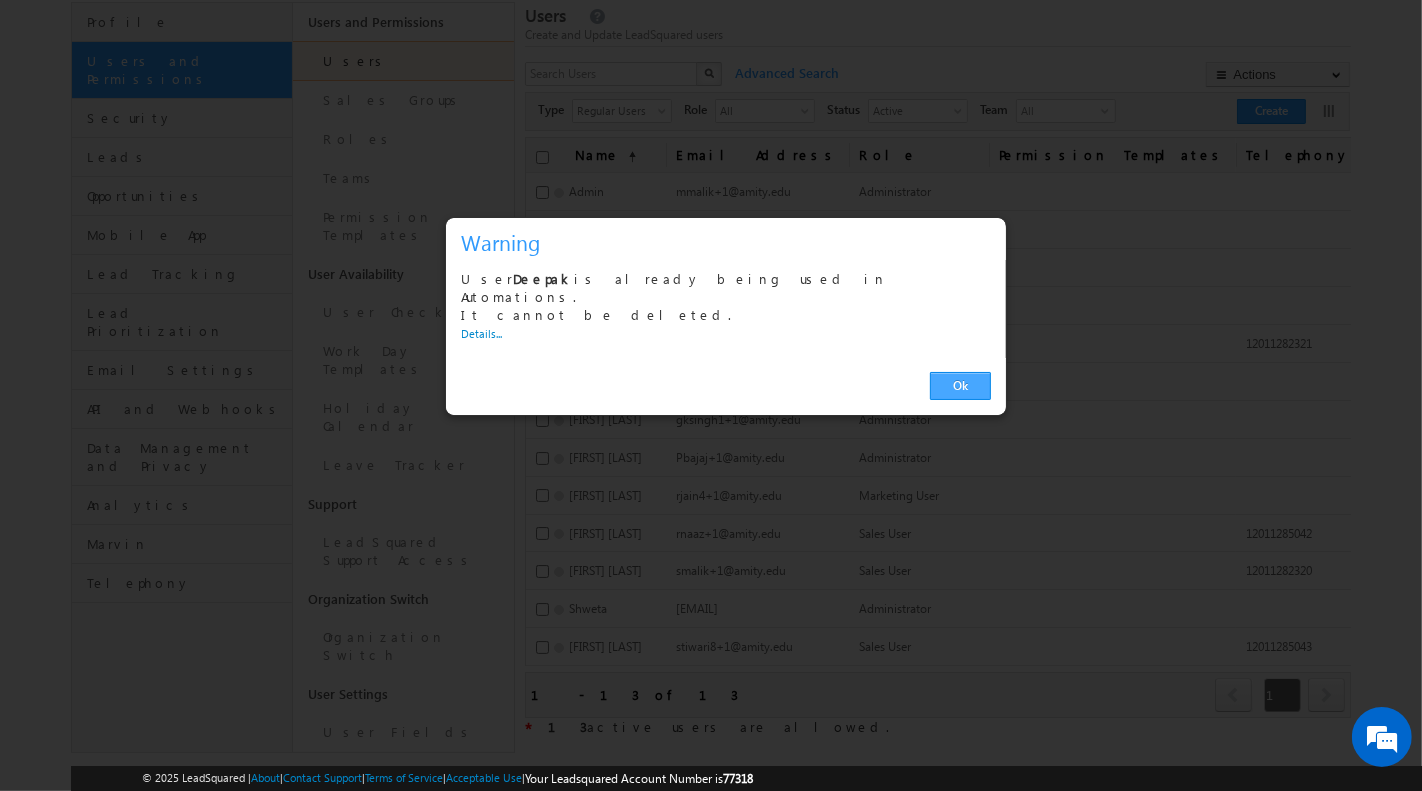 click on "Ok" at bounding box center [960, 386] 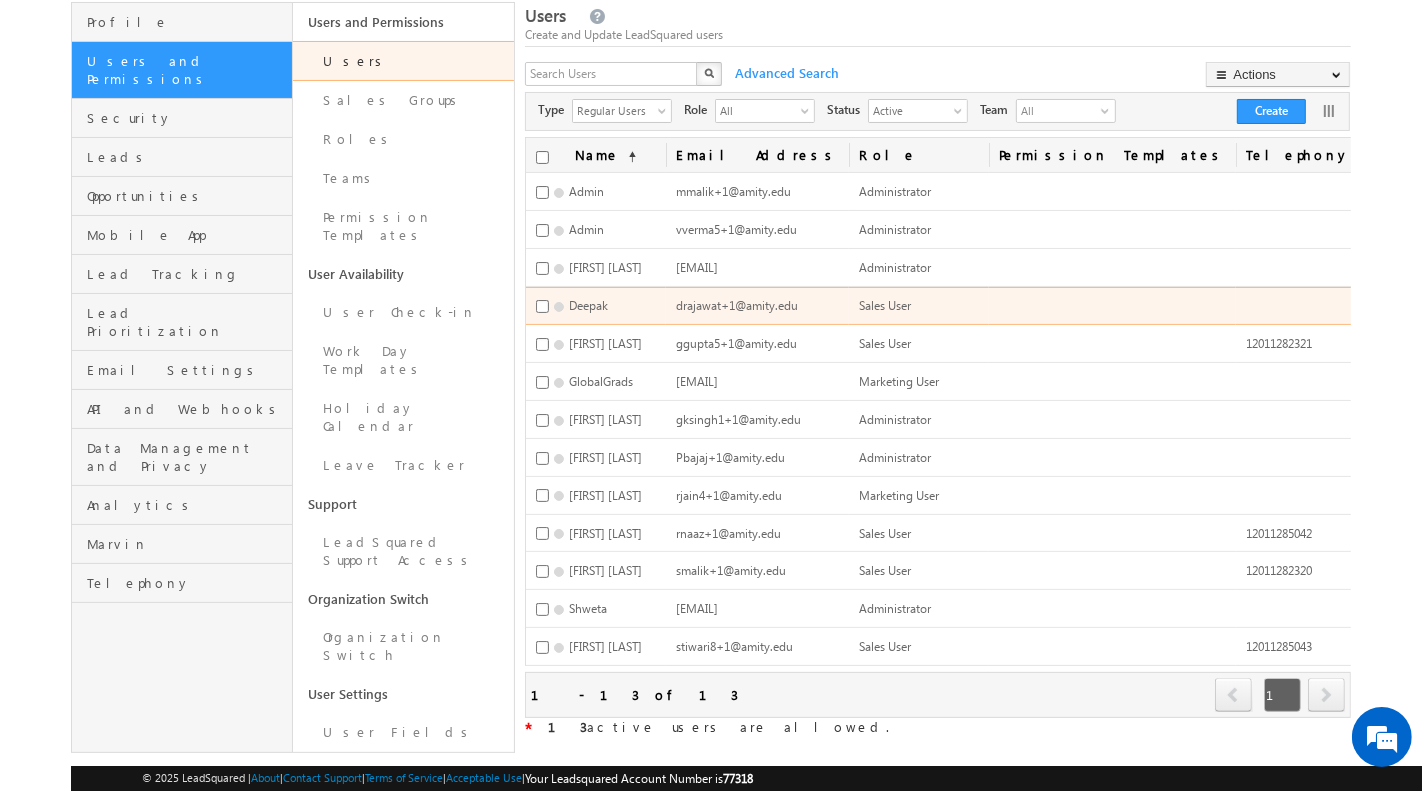 click on "Deactivate" at bounding box center [1477, 352] 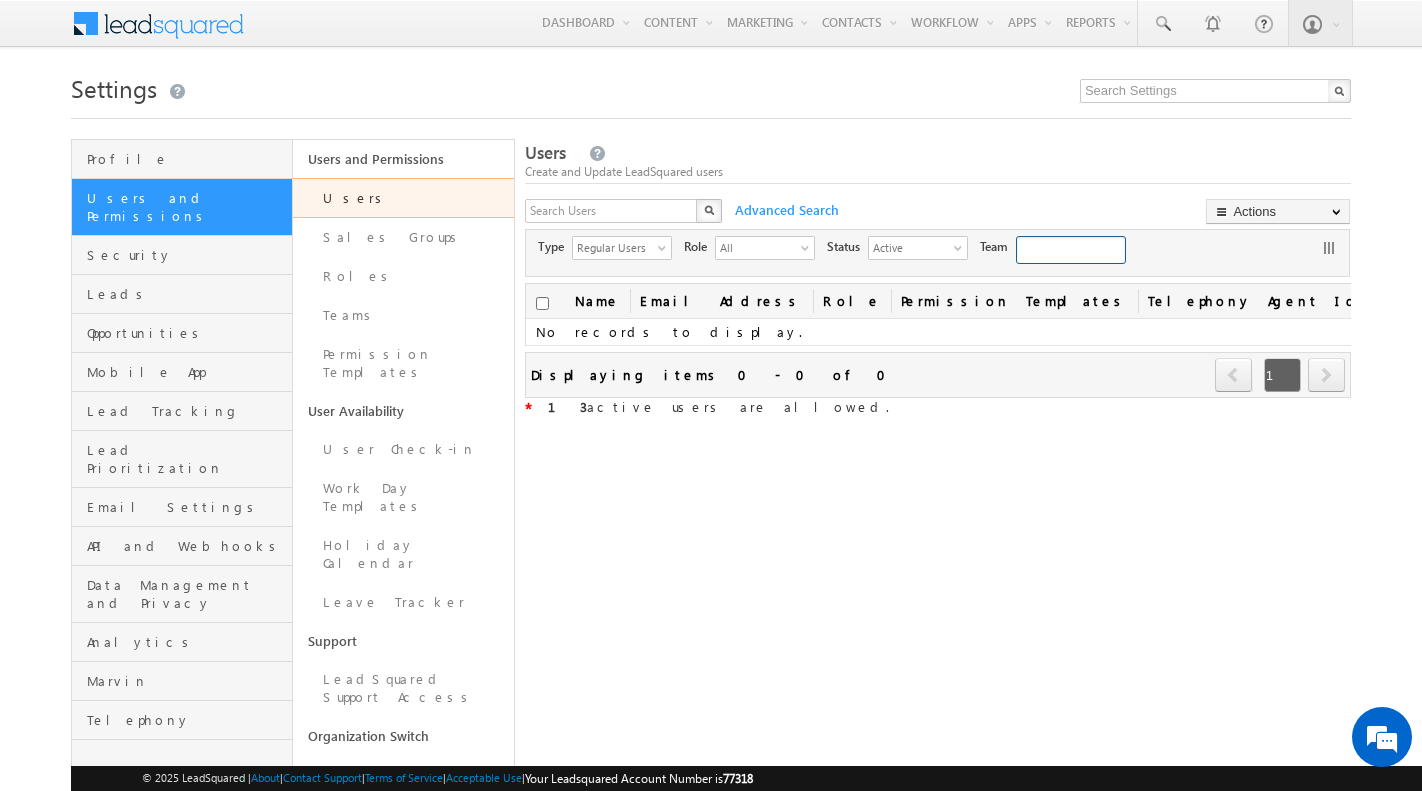 scroll, scrollTop: 77, scrollLeft: 0, axis: vertical 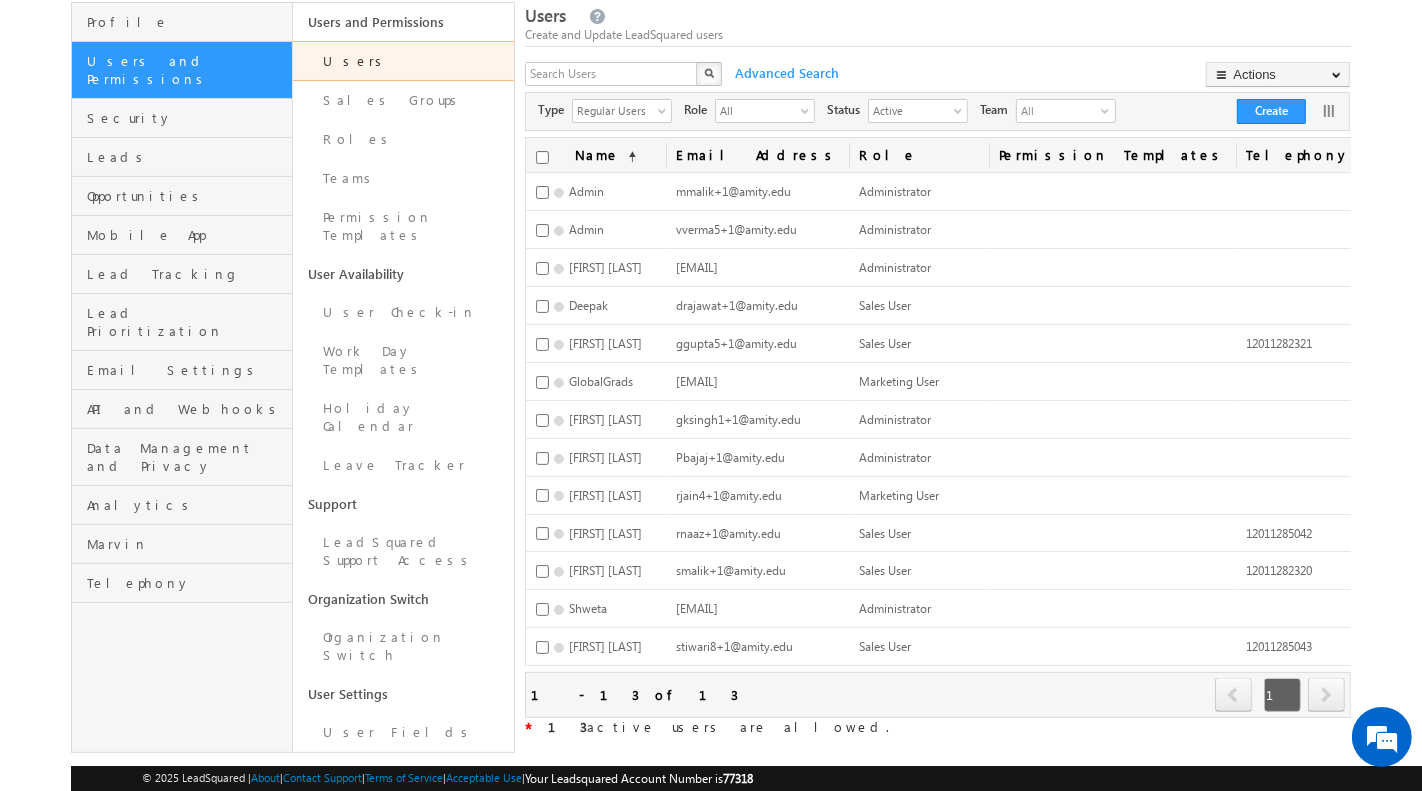 drag, startPoint x: 753, startPoint y: 780, endPoint x: 803, endPoint y: 780, distance: 50 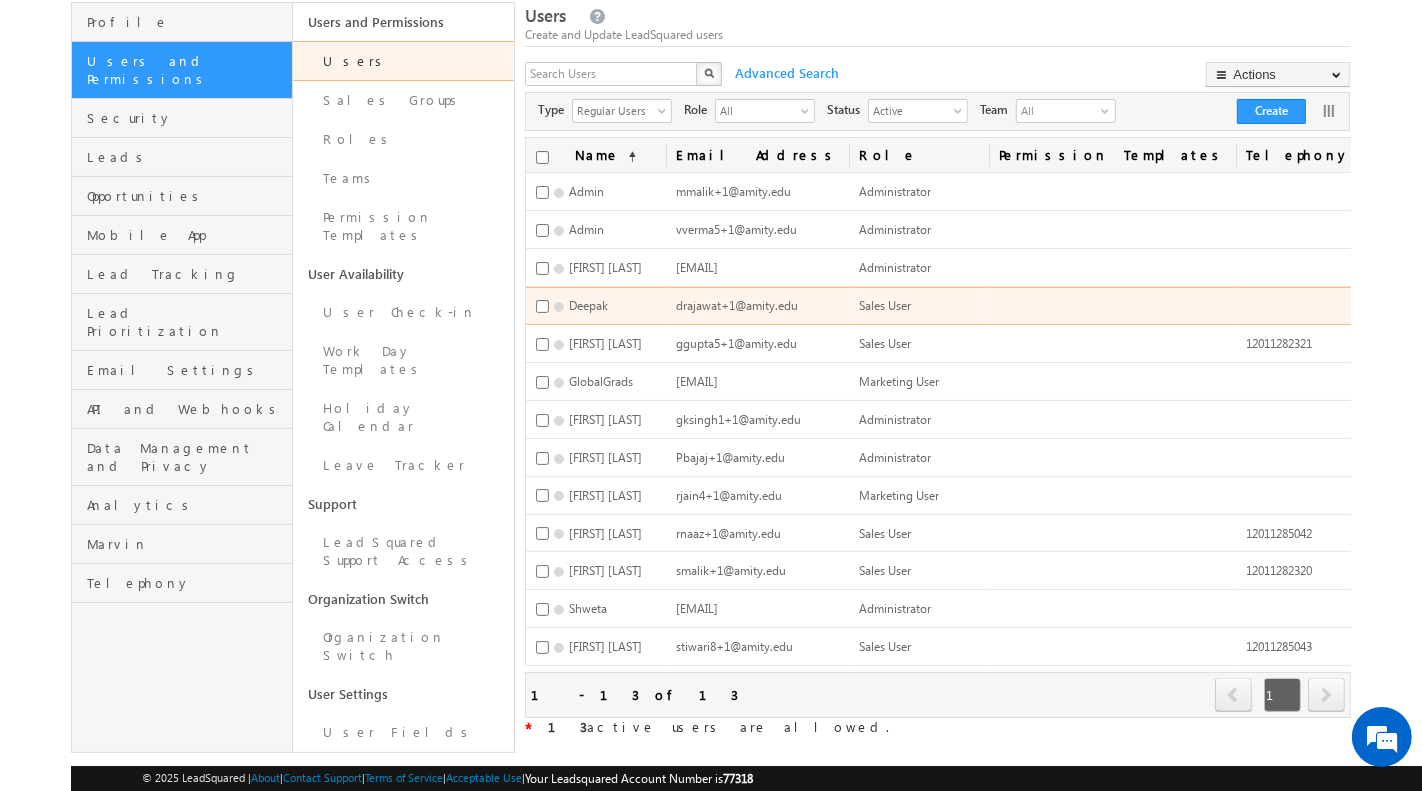 click on "Deactivate" at bounding box center (1477, 352) 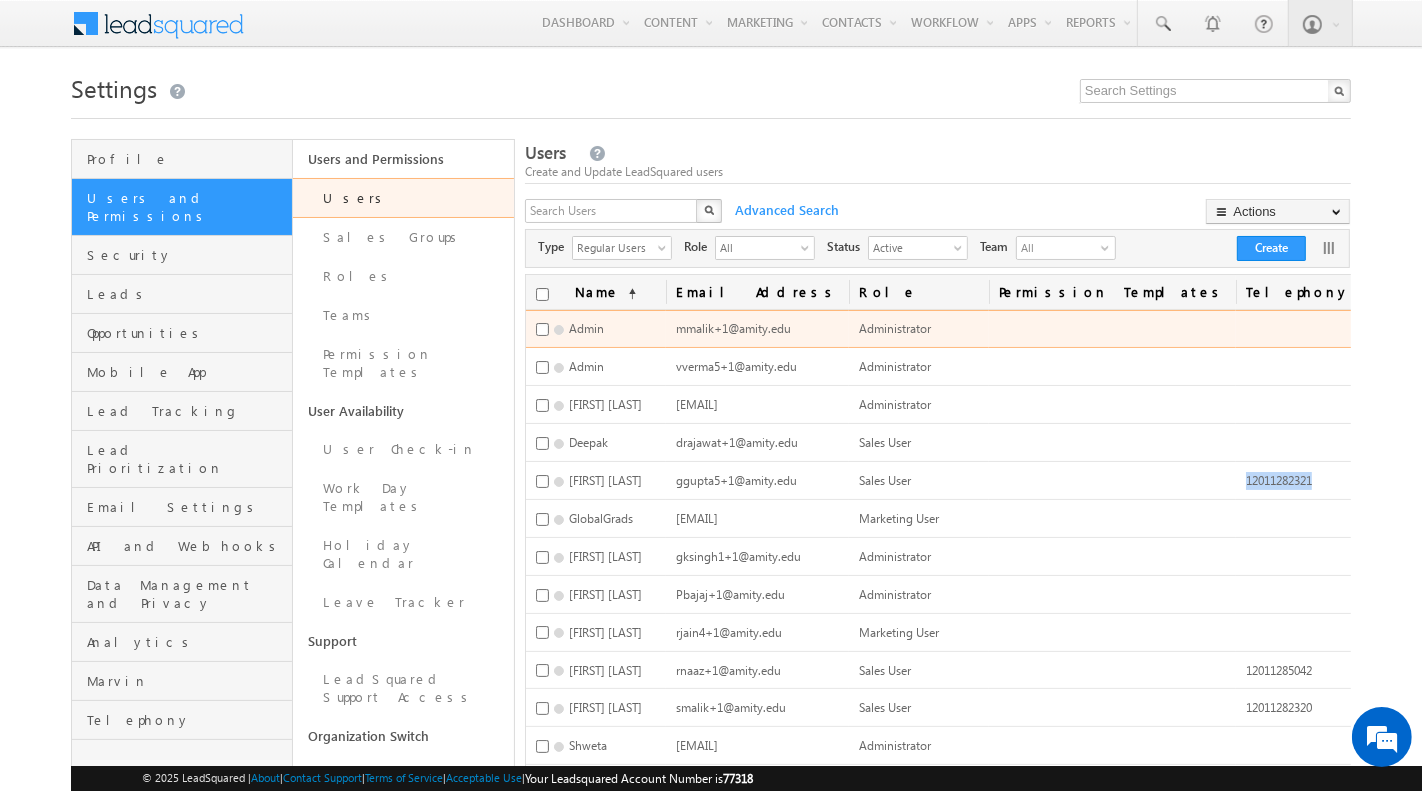 scroll, scrollTop: 137, scrollLeft: 0, axis: vertical 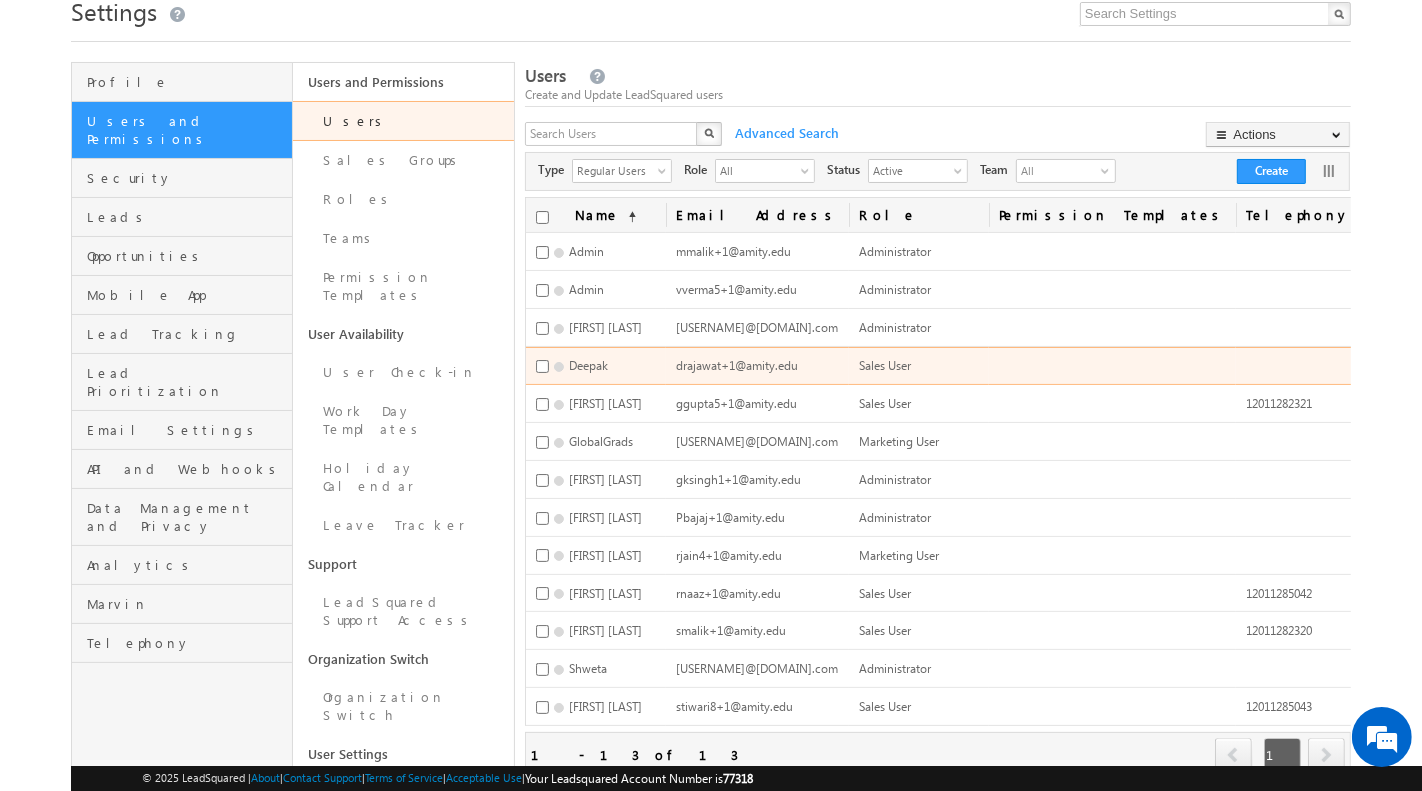 click on "Deactivate" at bounding box center (1477, 412) 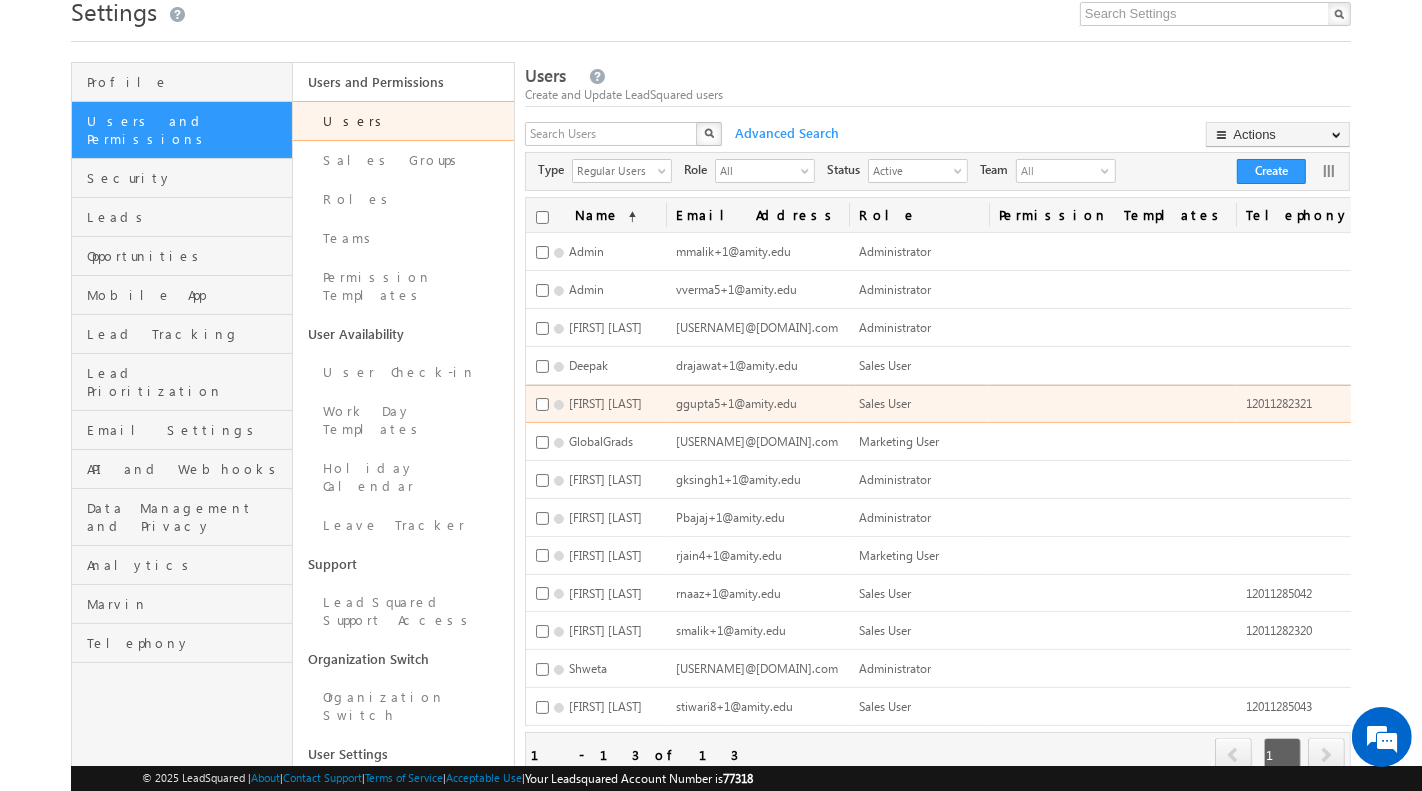 click on "12011282321" at bounding box center [1353, 404] 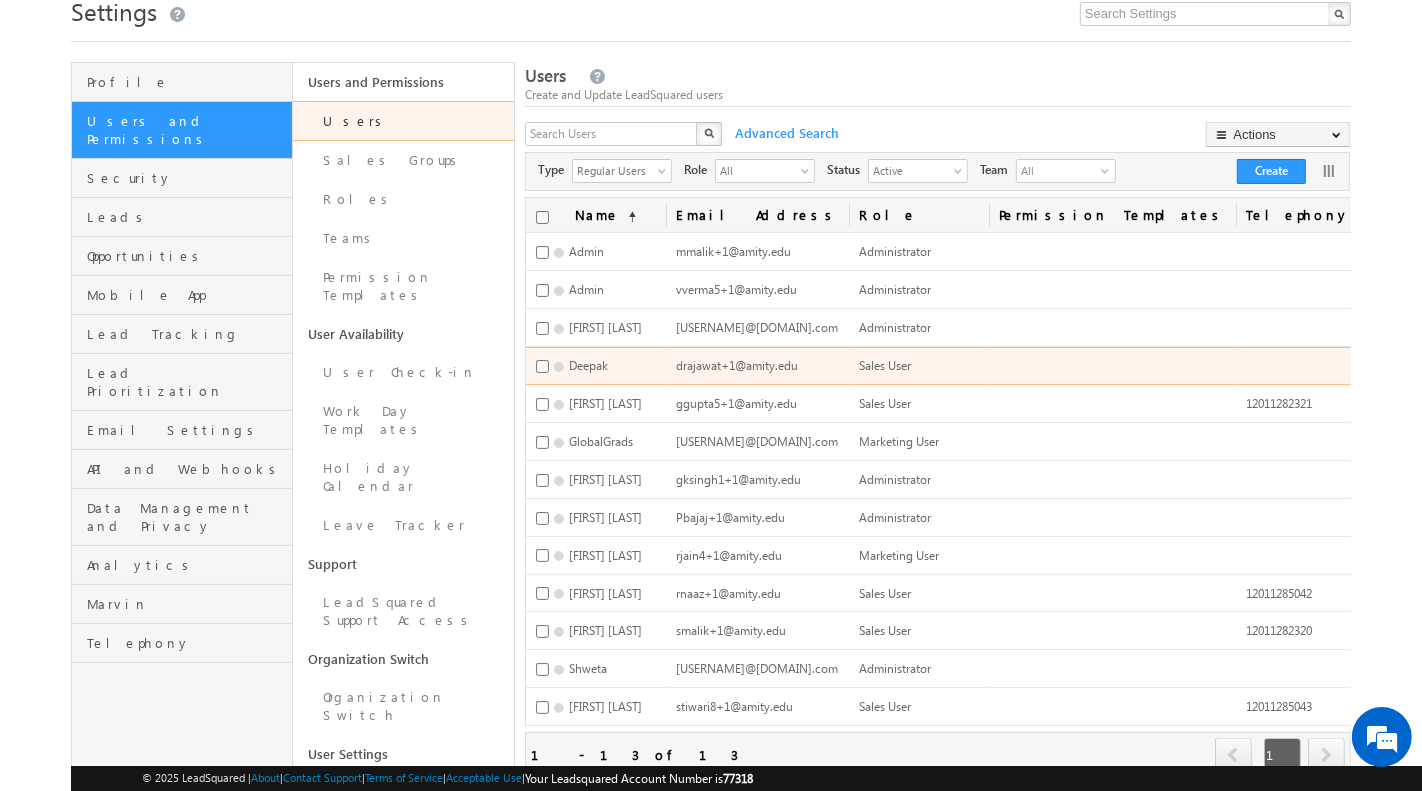 click on "Deactivate" at bounding box center [1477, 412] 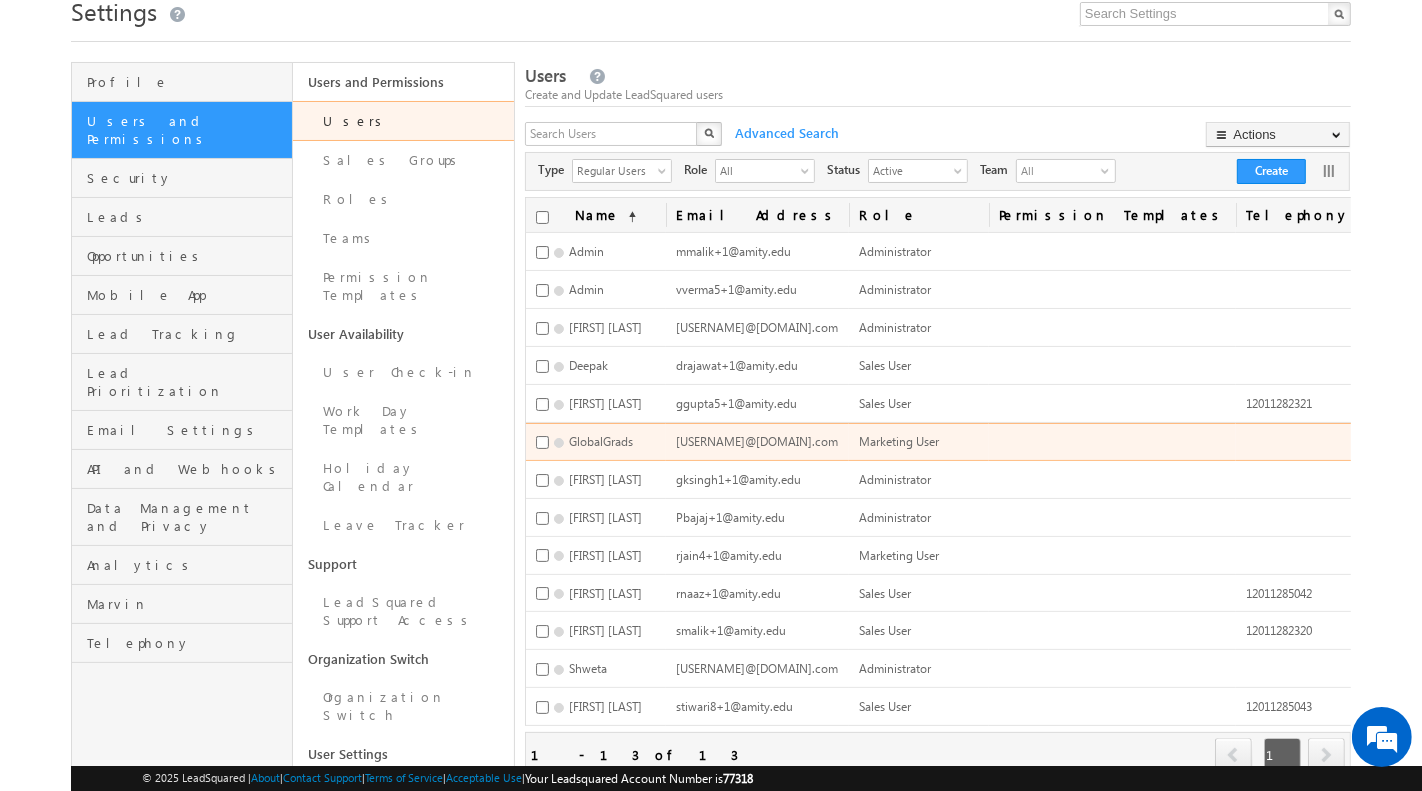 scroll, scrollTop: 0, scrollLeft: 0, axis: both 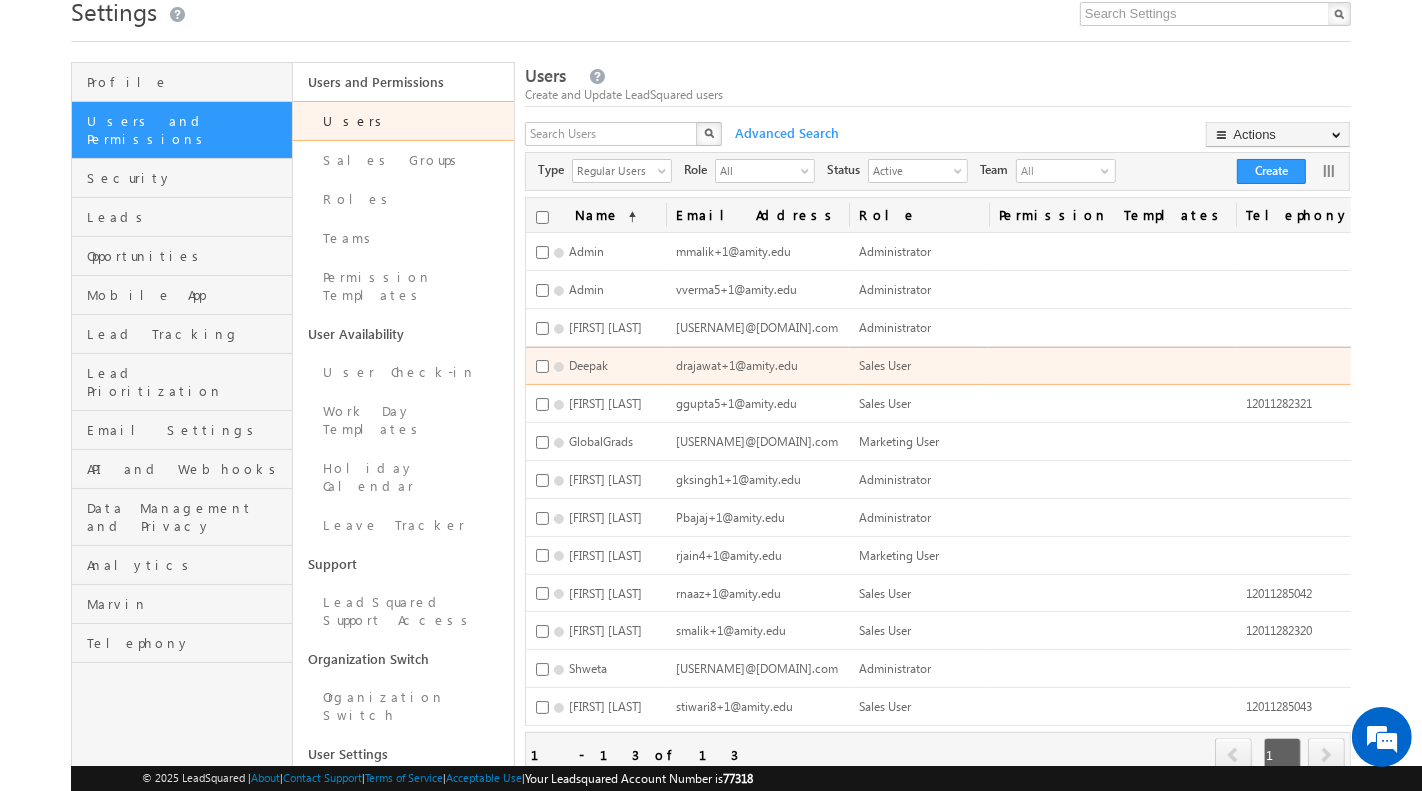 click on "Deactivate" at bounding box center [1477, 412] 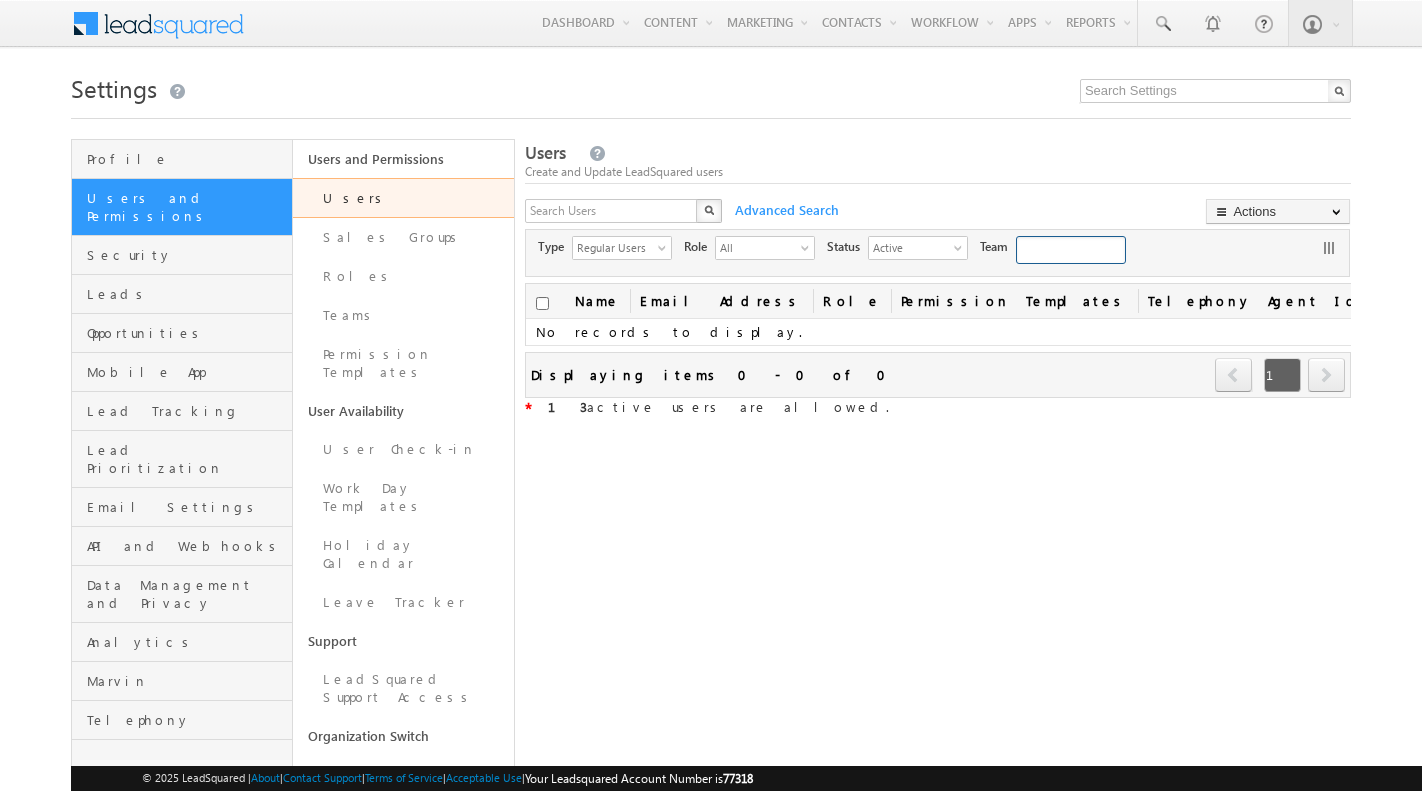 scroll, scrollTop: 77, scrollLeft: 0, axis: vertical 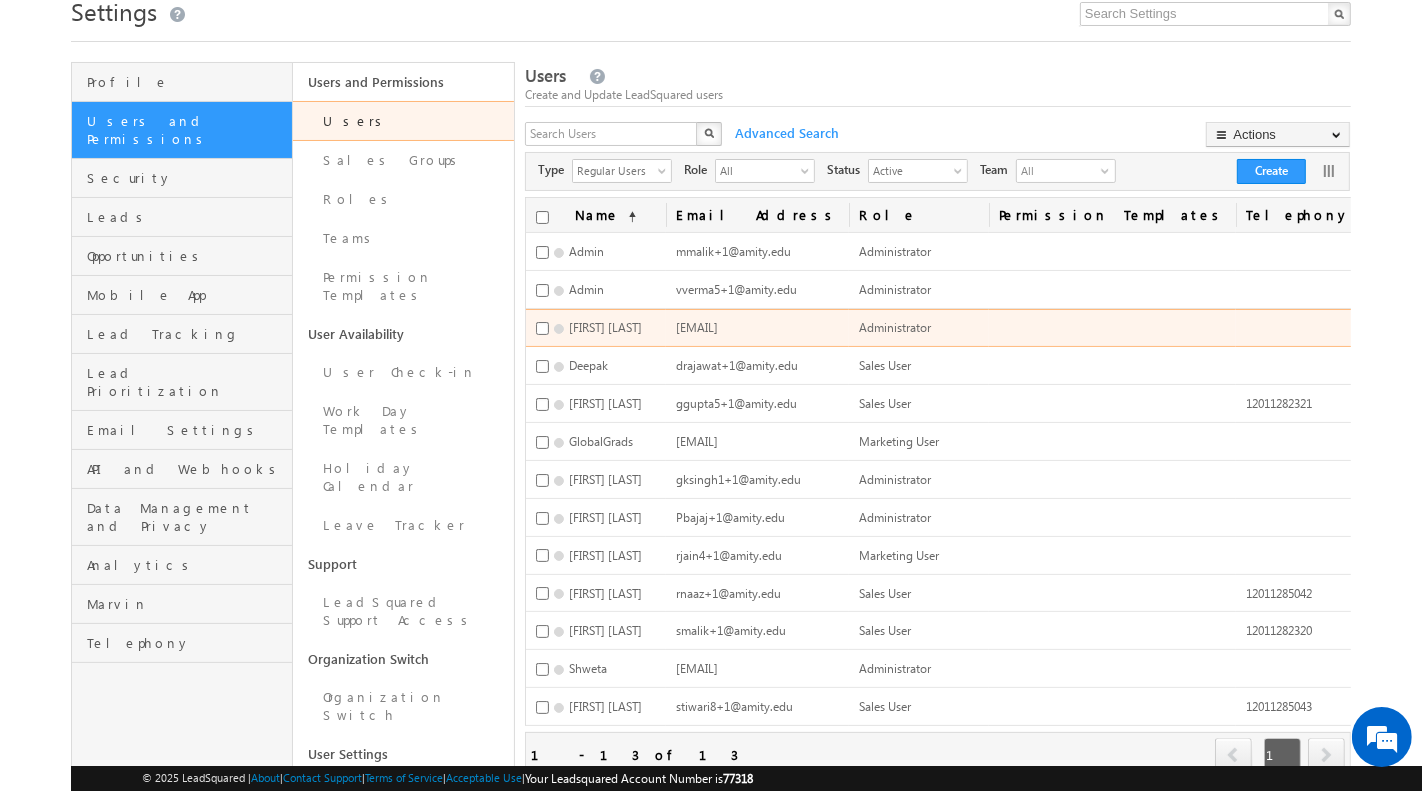 click on "Deactivate" at bounding box center [1477, 374] 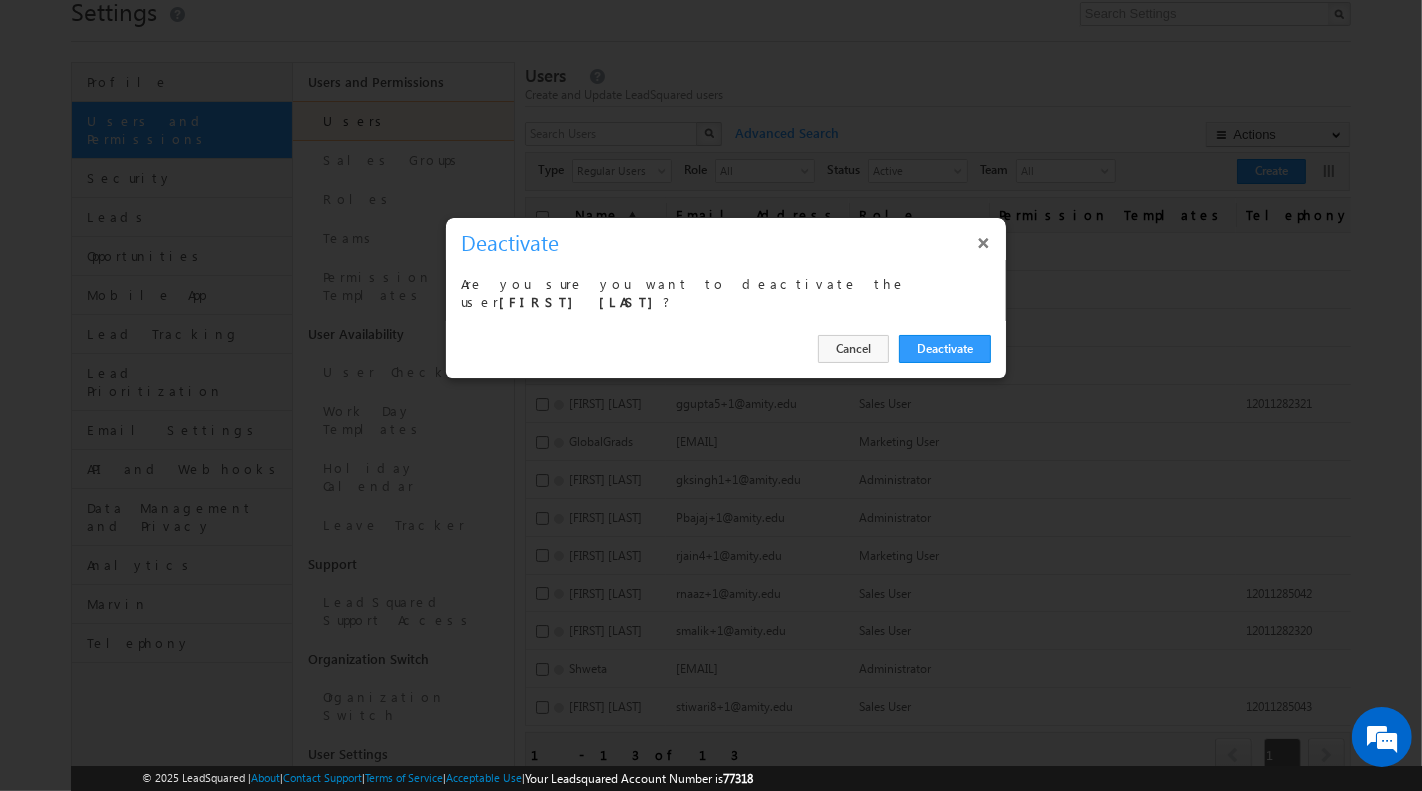 click on "×" at bounding box center (984, 242) 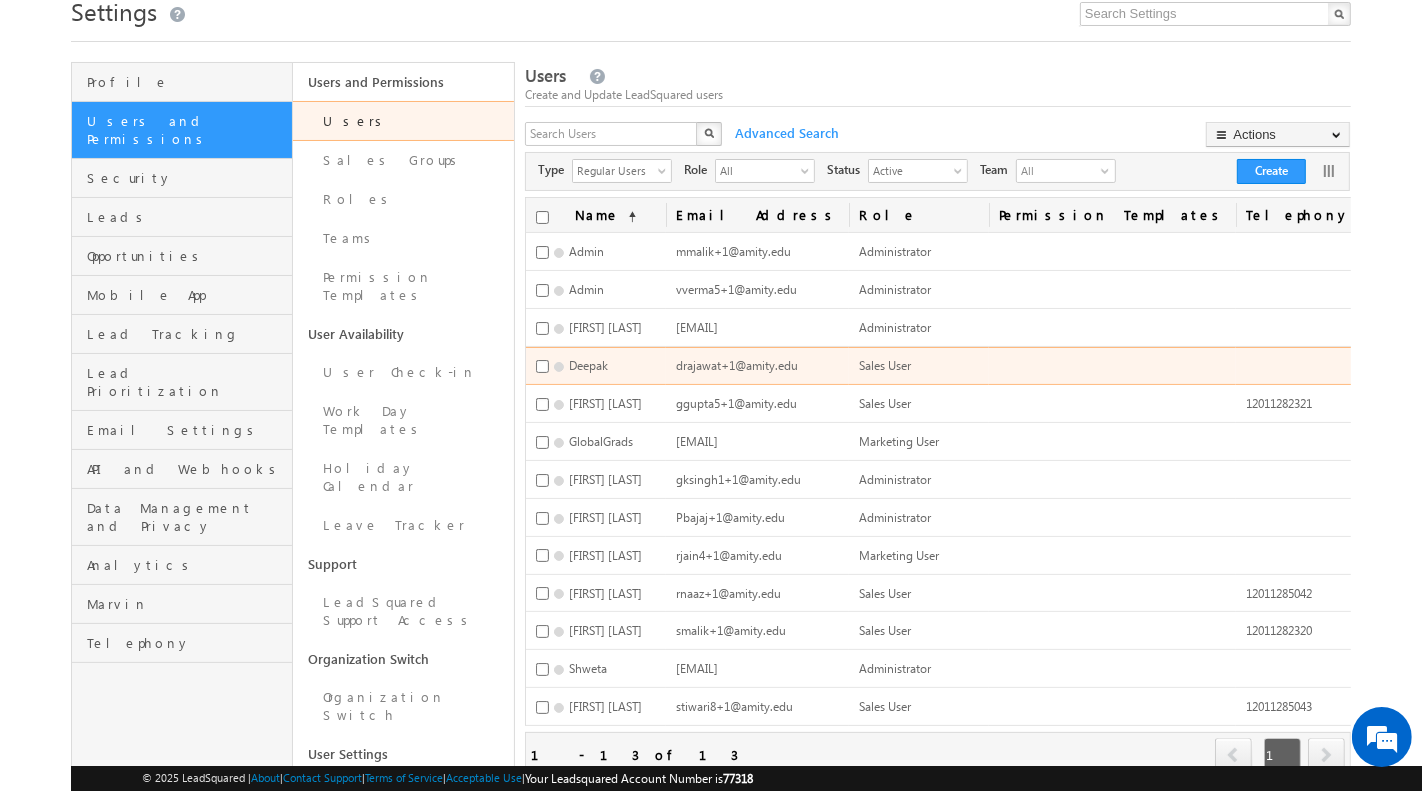 click on "Deactivate" at bounding box center [1477, 412] 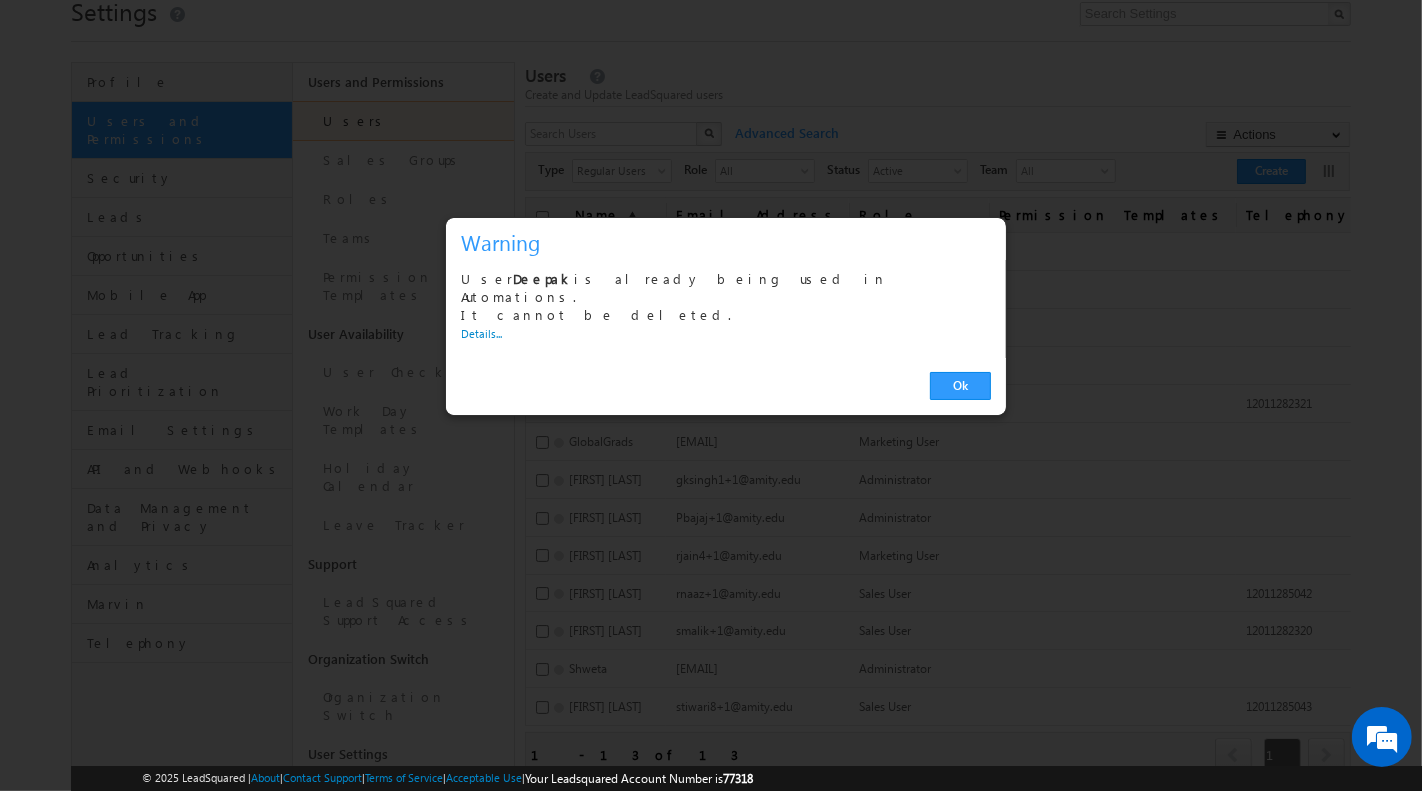 scroll, scrollTop: 0, scrollLeft: 0, axis: both 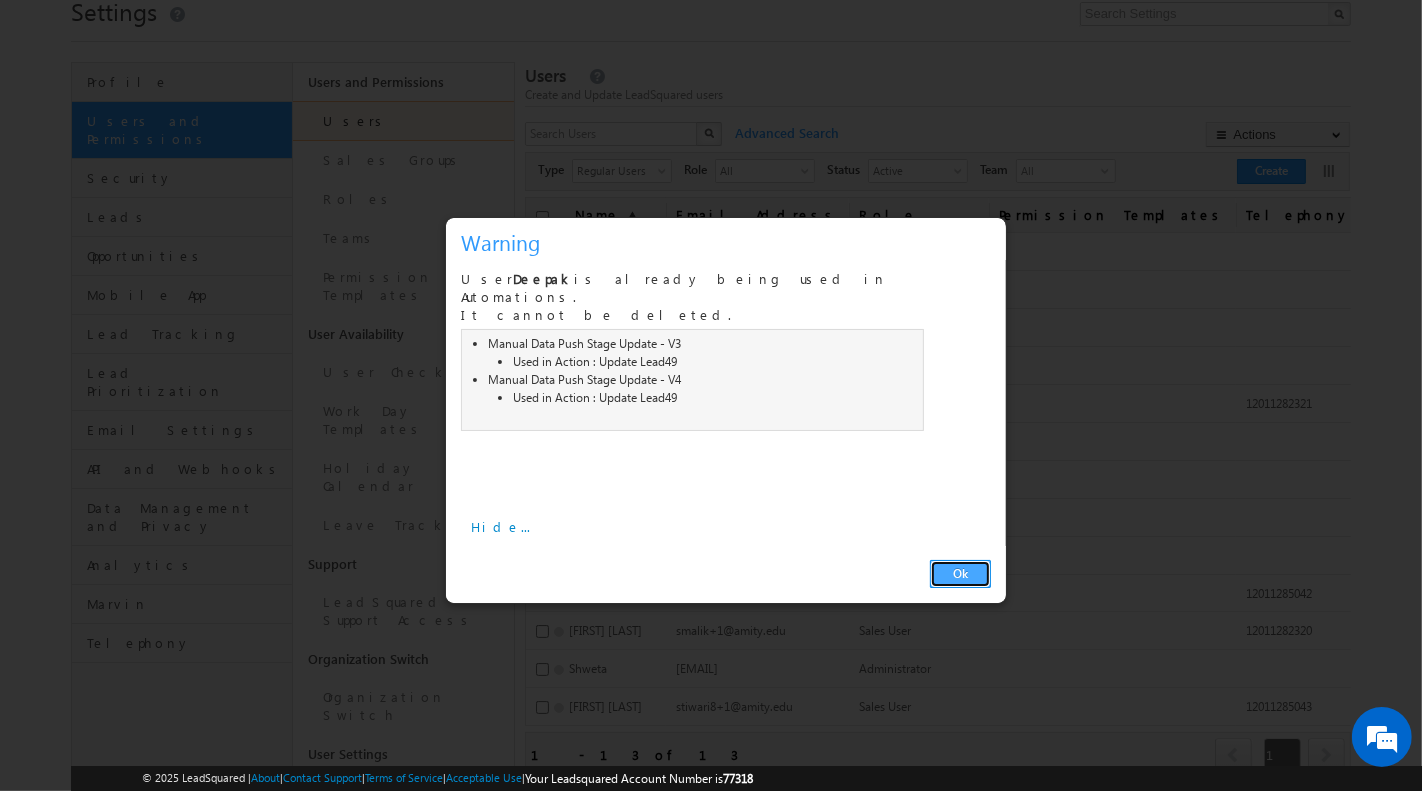 click on "Ok" at bounding box center (960, 574) 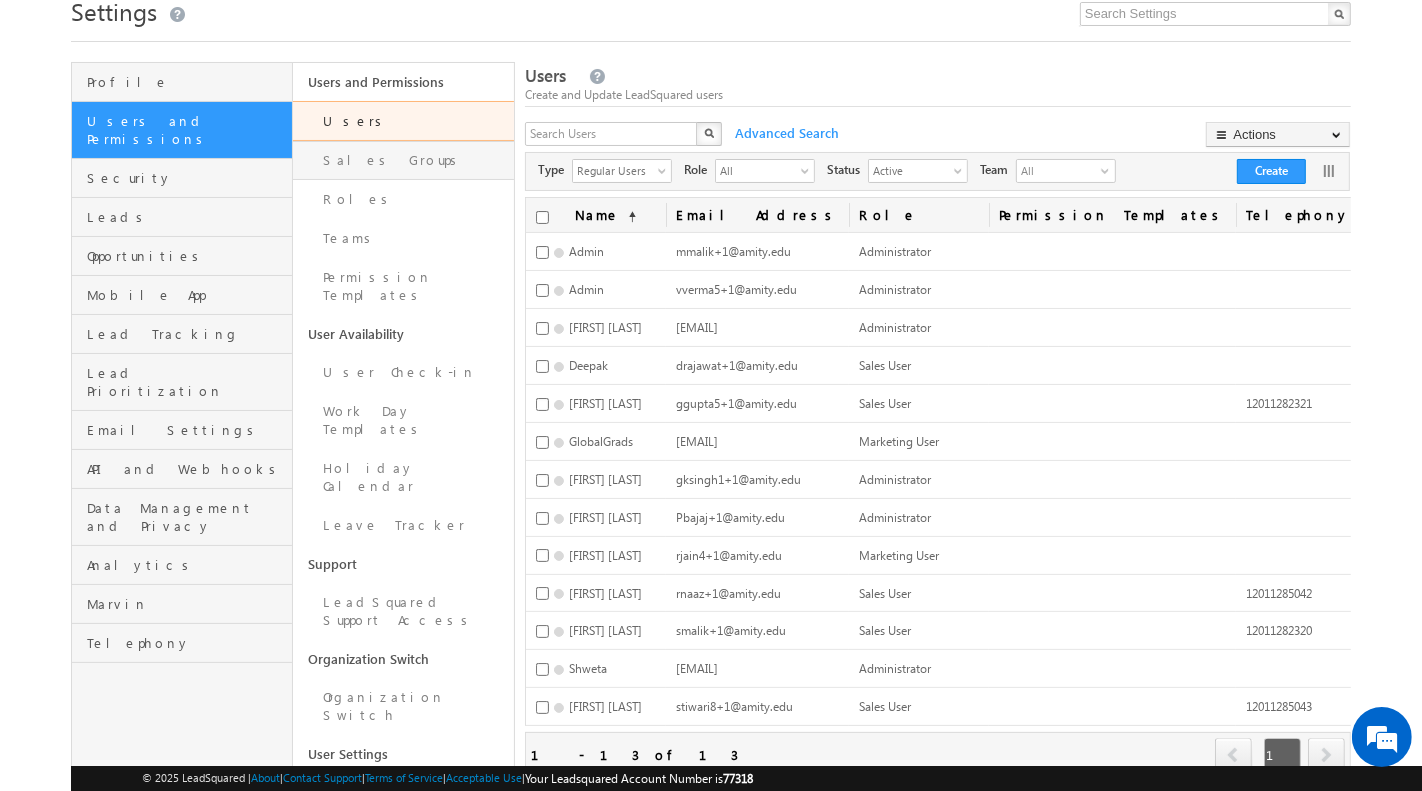 click on "Sales Groups" at bounding box center [403, 160] 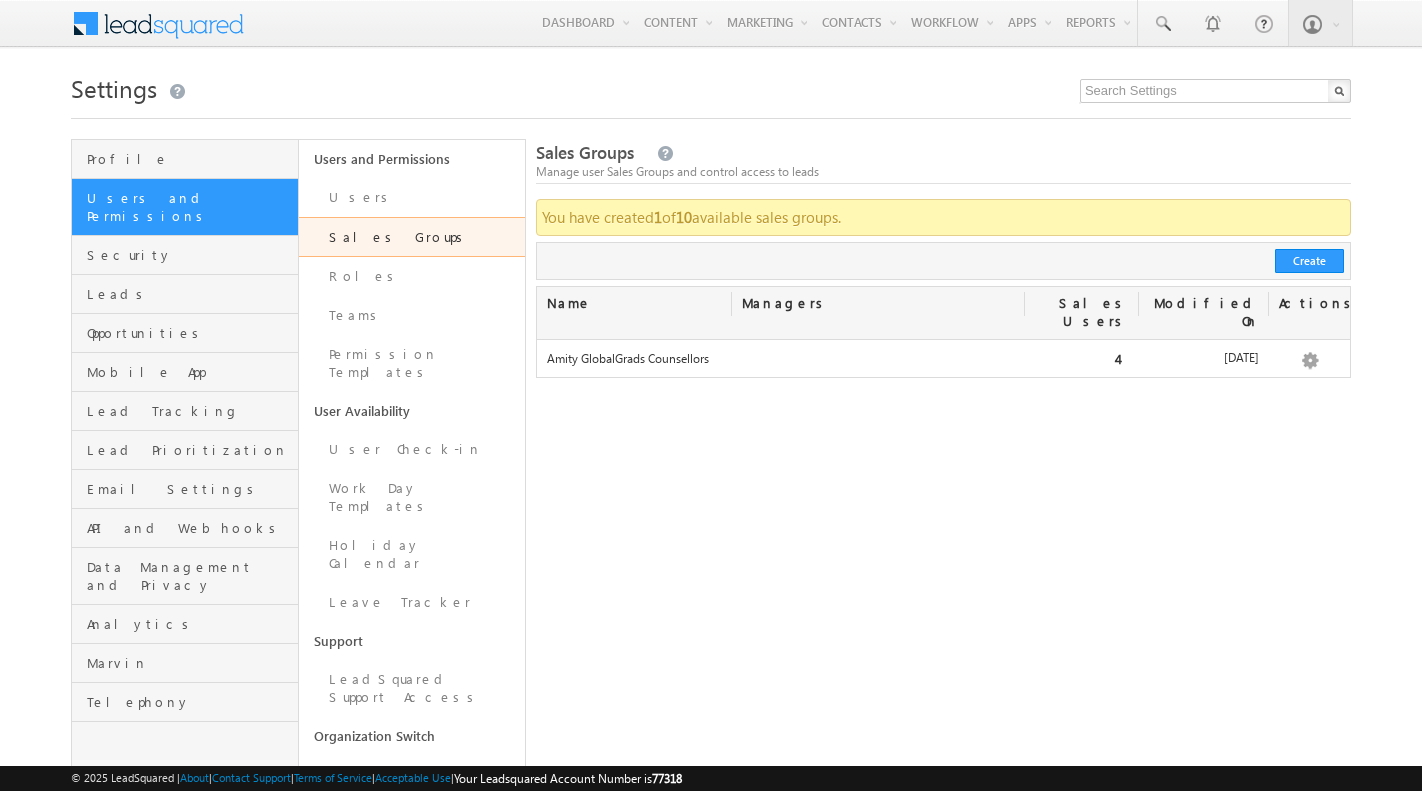 scroll, scrollTop: 0, scrollLeft: 0, axis: both 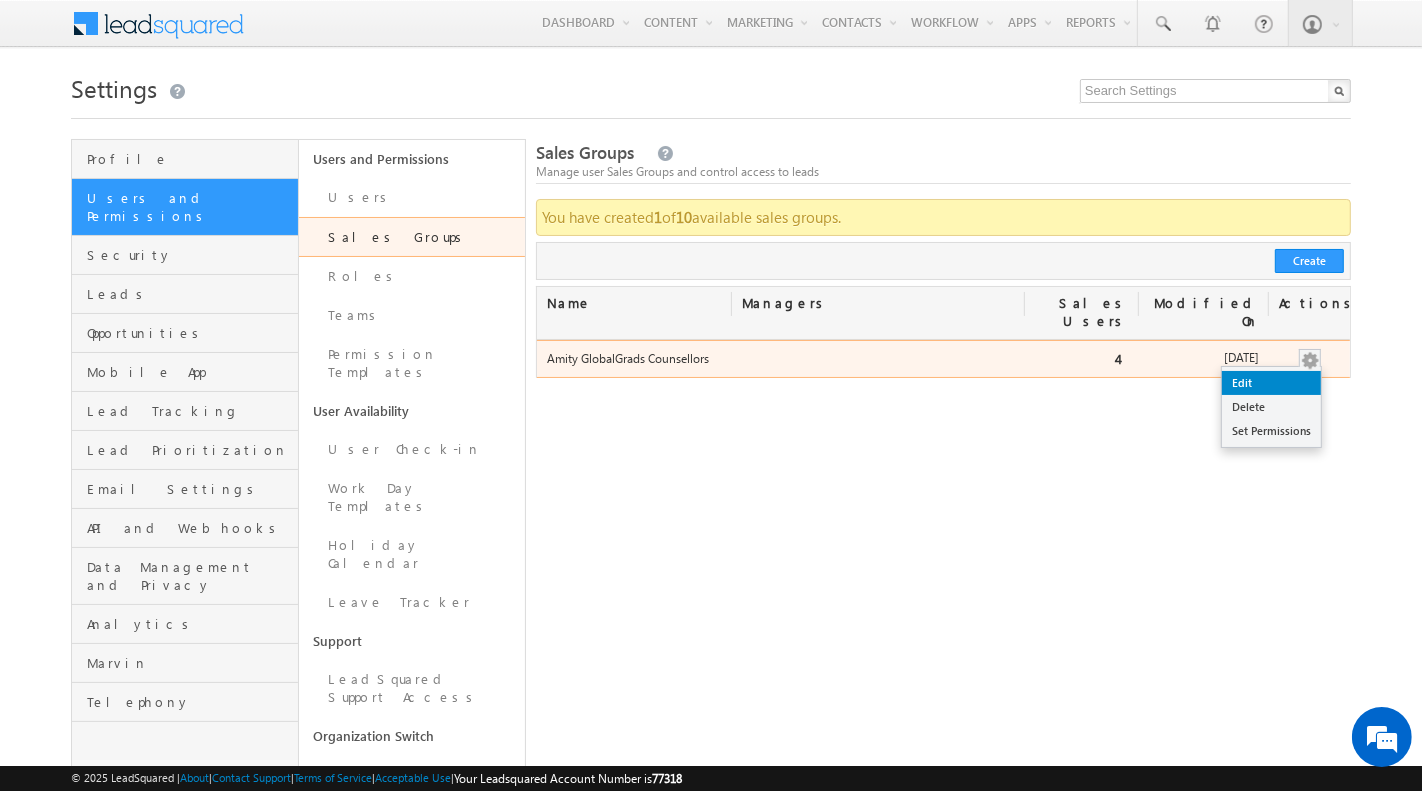 click on "Edit" at bounding box center [1271, 383] 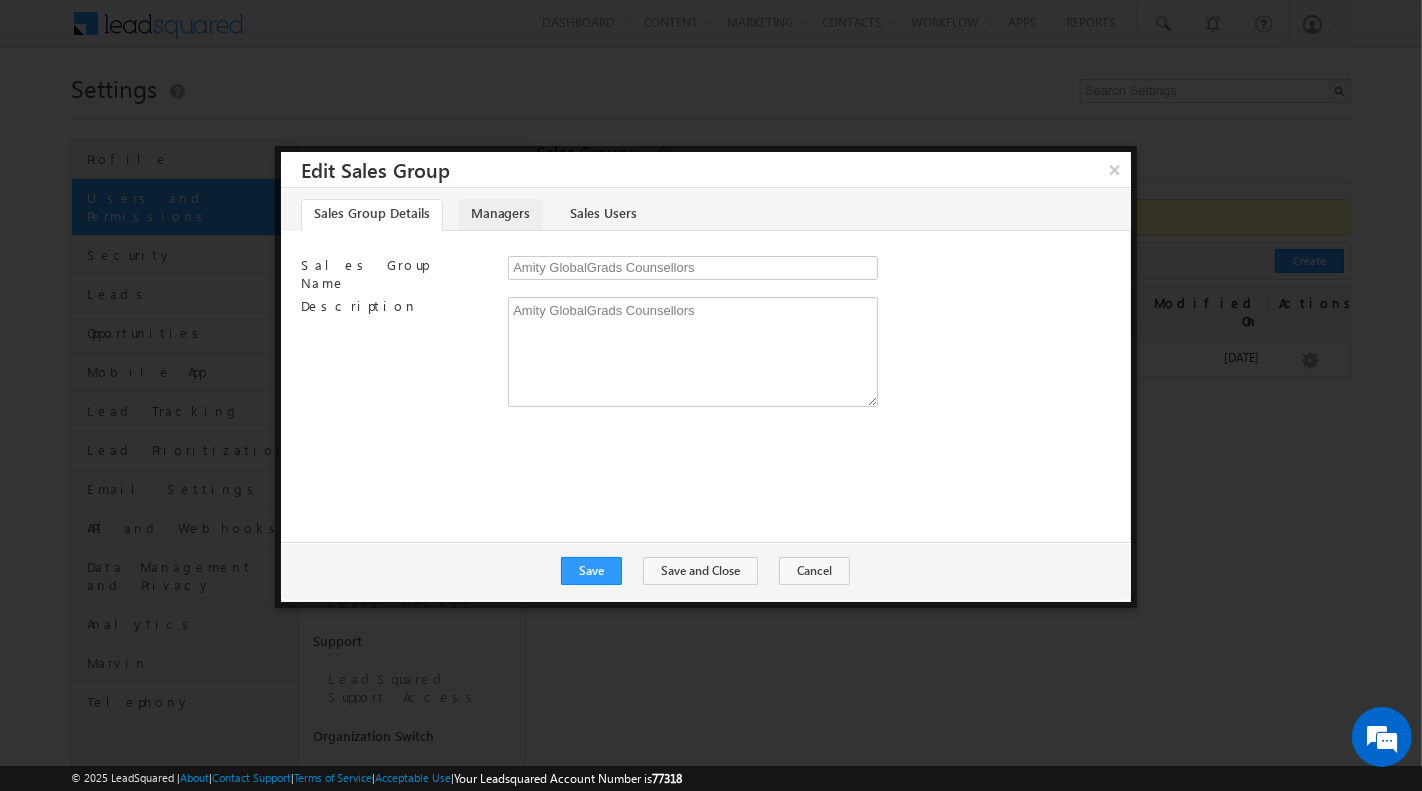 click on "Managers" at bounding box center (500, 215) 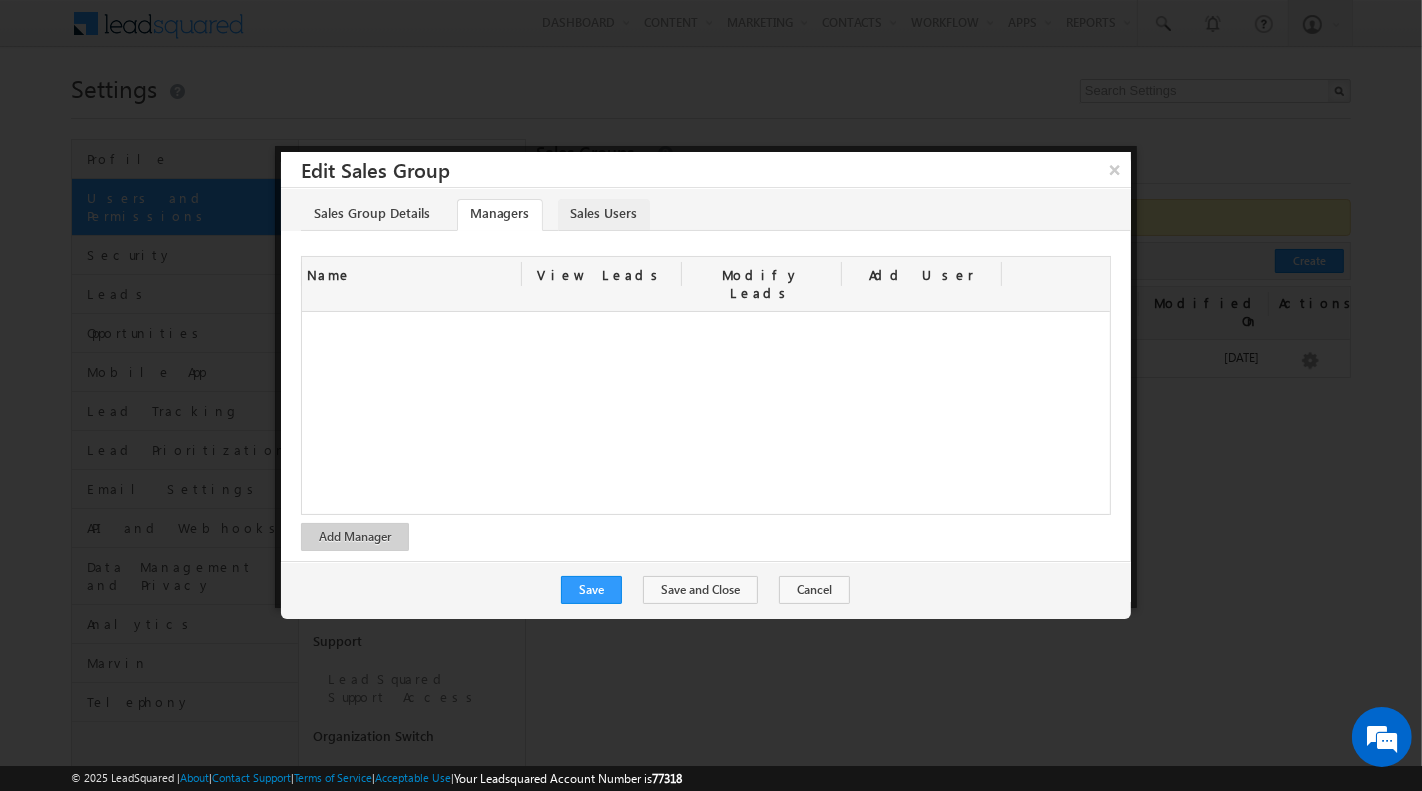 click on "Sales Users" at bounding box center (604, 215) 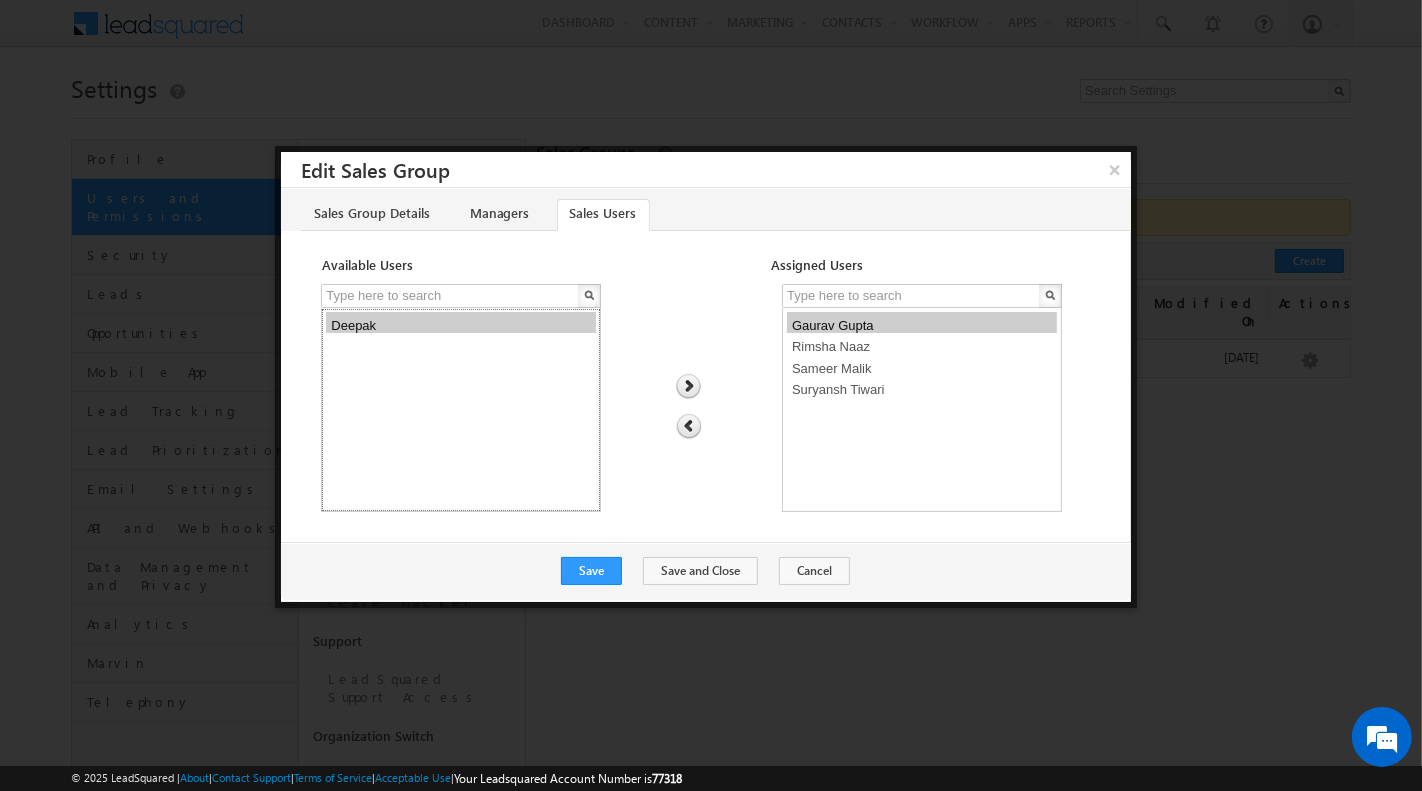 click on "Deepak" at bounding box center [461, 410] 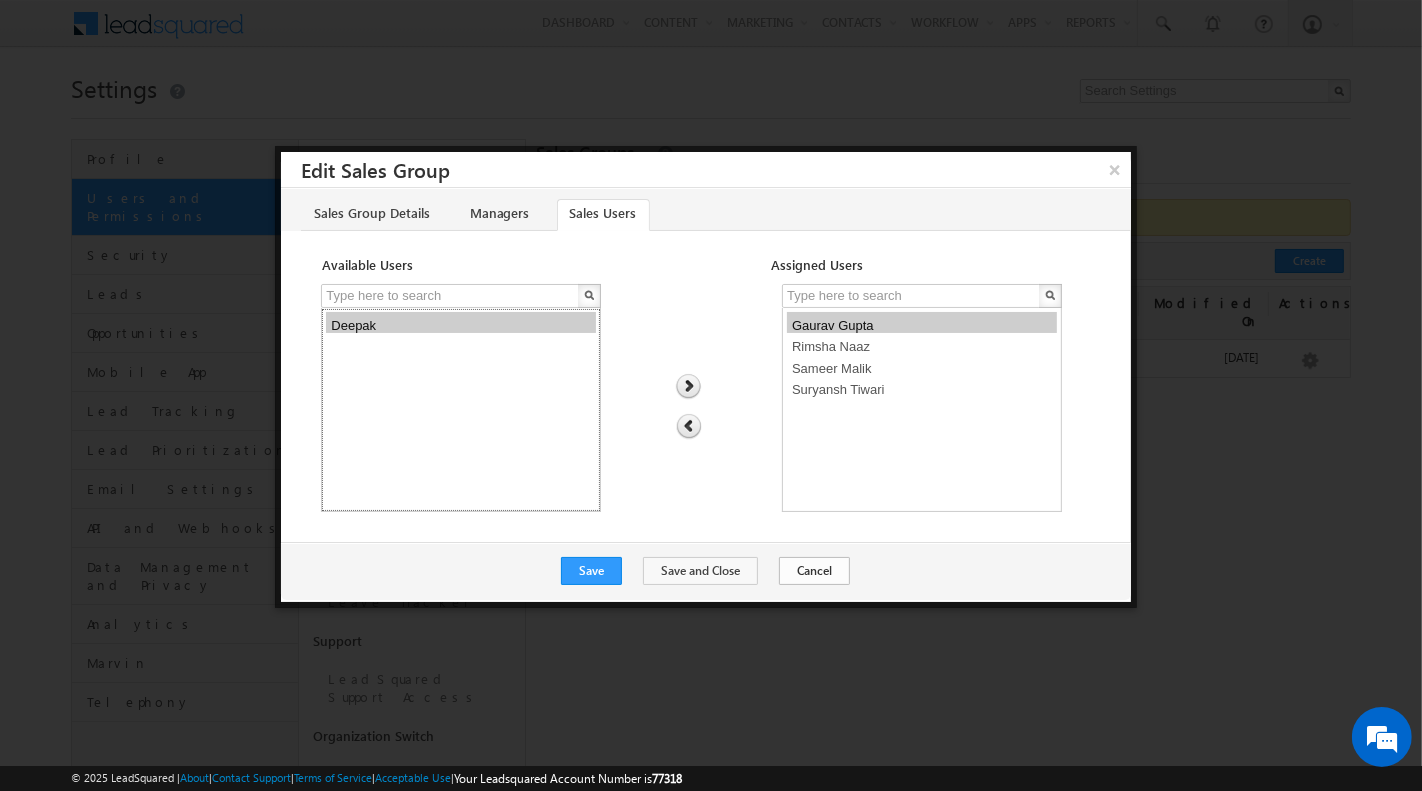 scroll, scrollTop: 0, scrollLeft: 0, axis: both 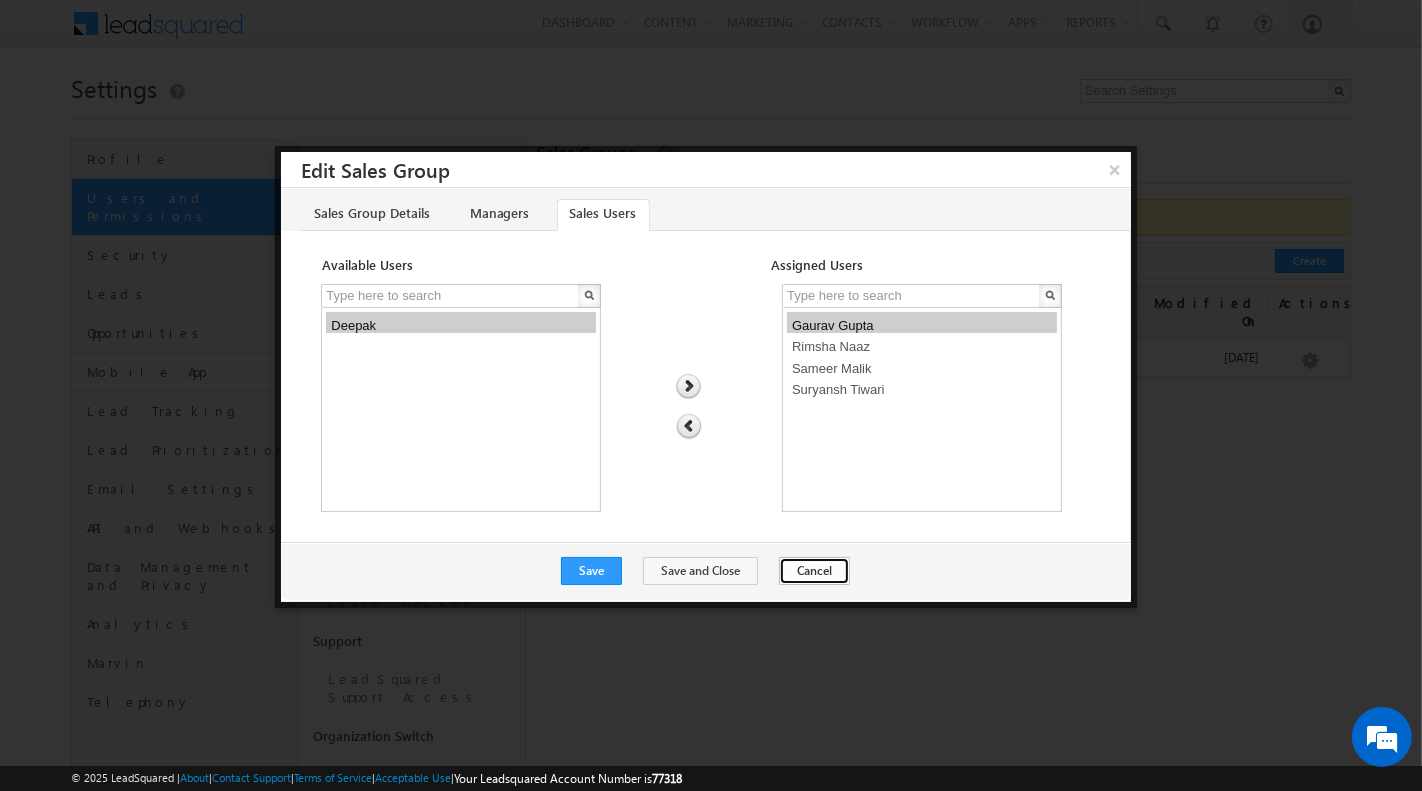 click on "Cancel" at bounding box center [814, 571] 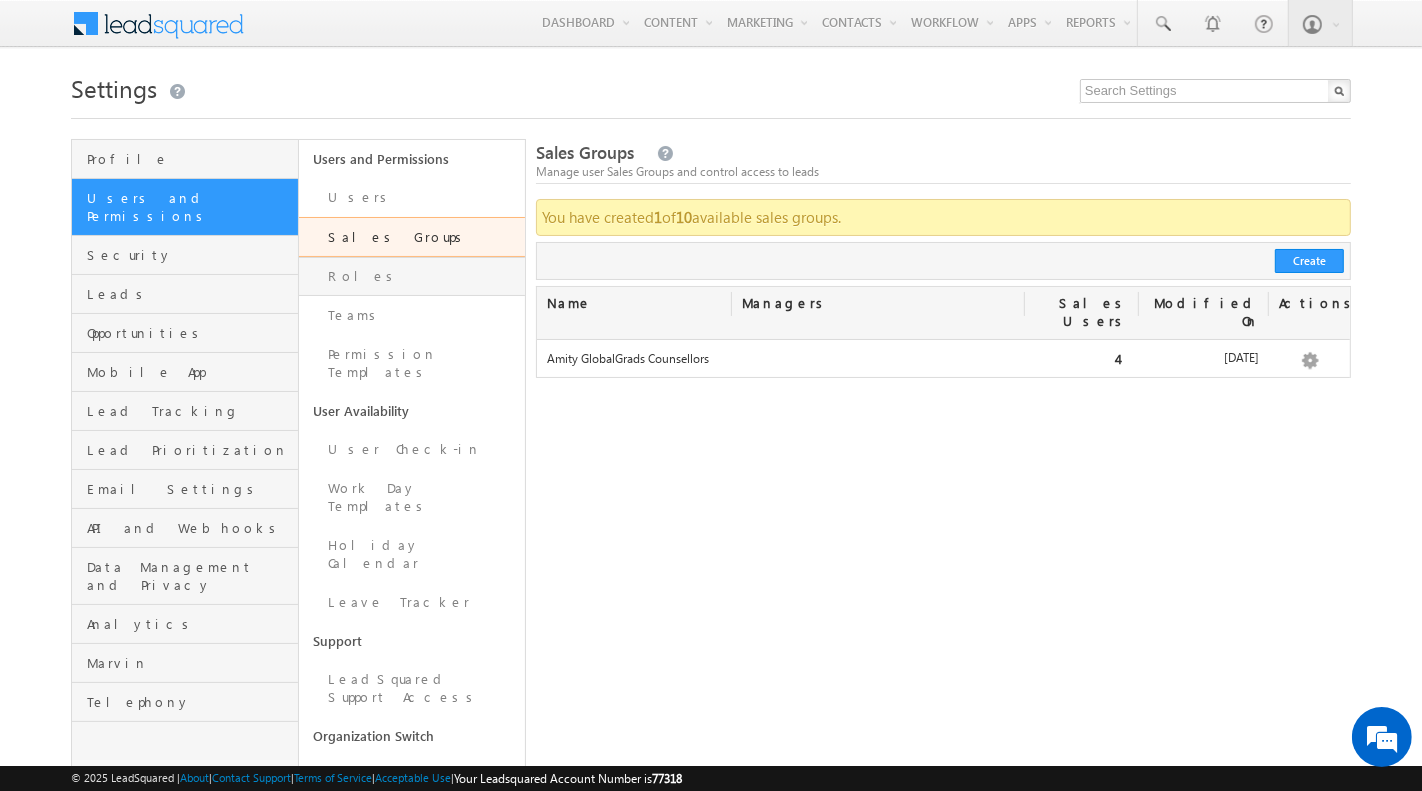 click on "Roles" at bounding box center (412, 276) 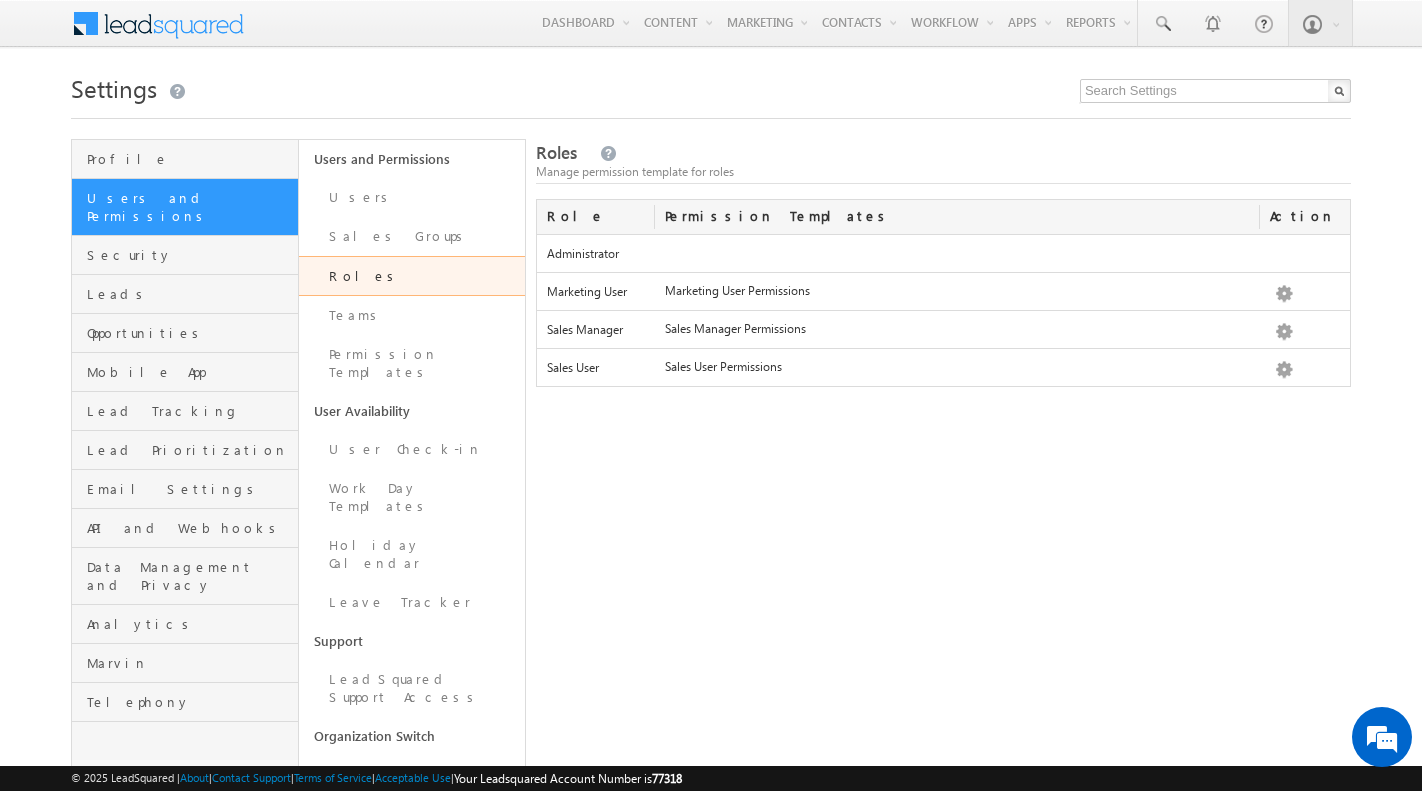 scroll, scrollTop: 0, scrollLeft: 0, axis: both 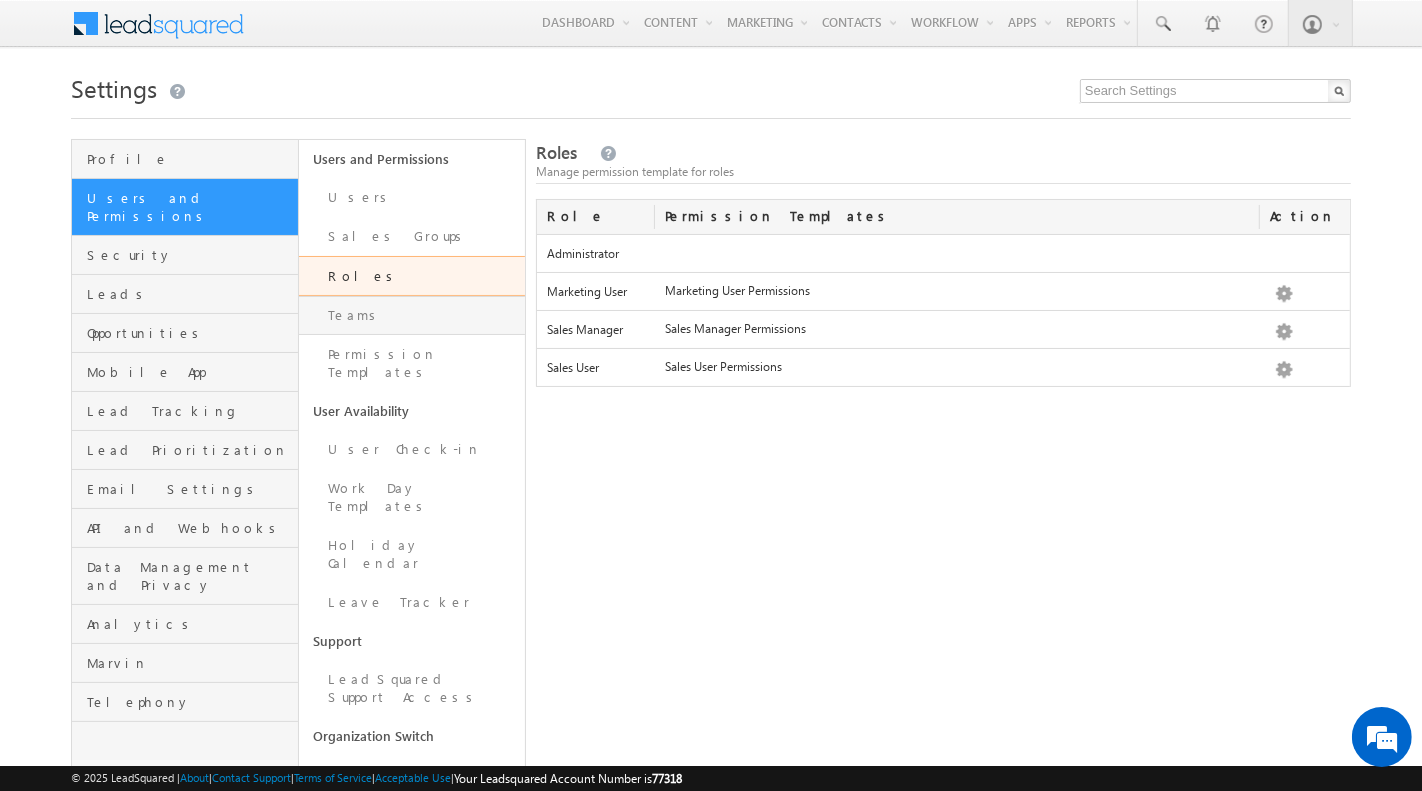 click on "Teams" at bounding box center [412, 315] 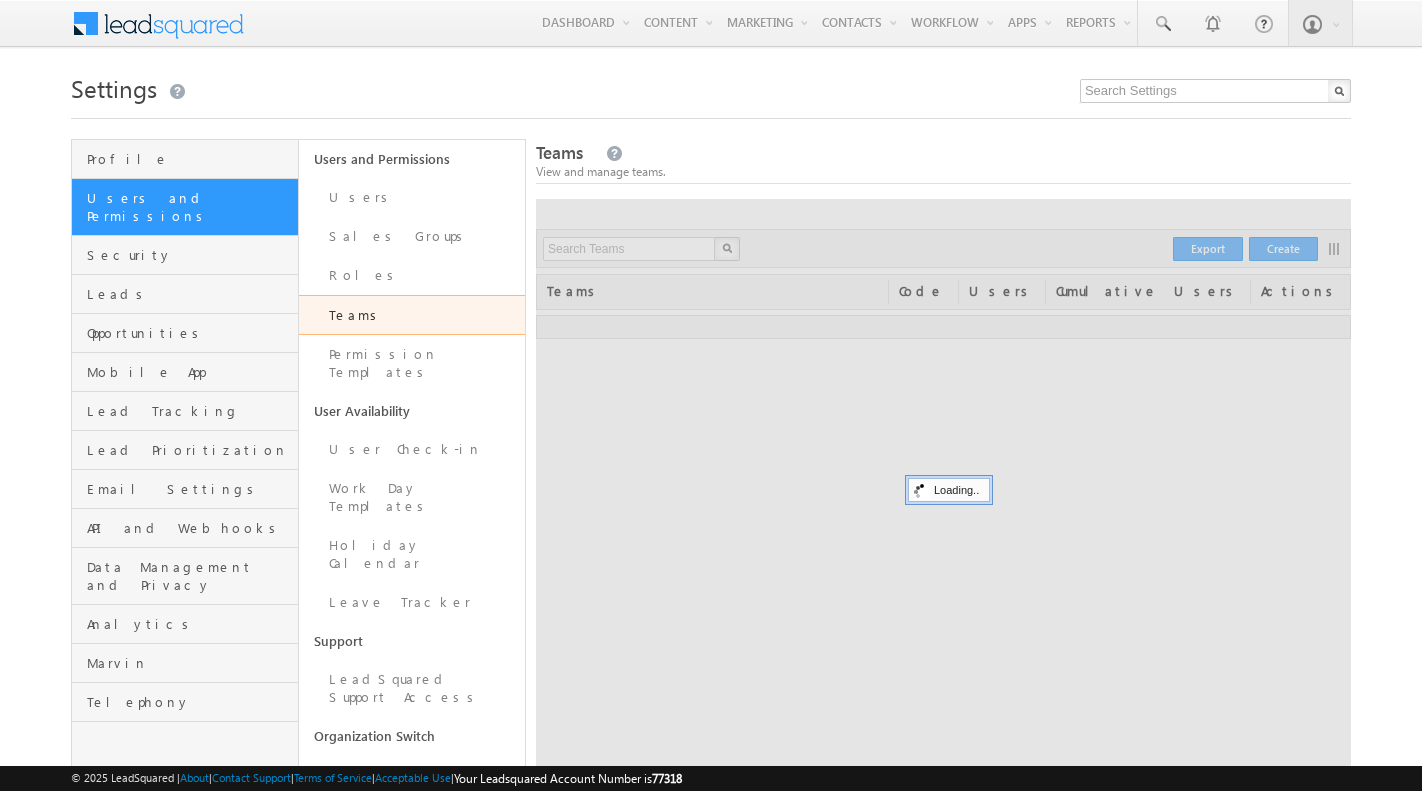 scroll, scrollTop: 0, scrollLeft: 0, axis: both 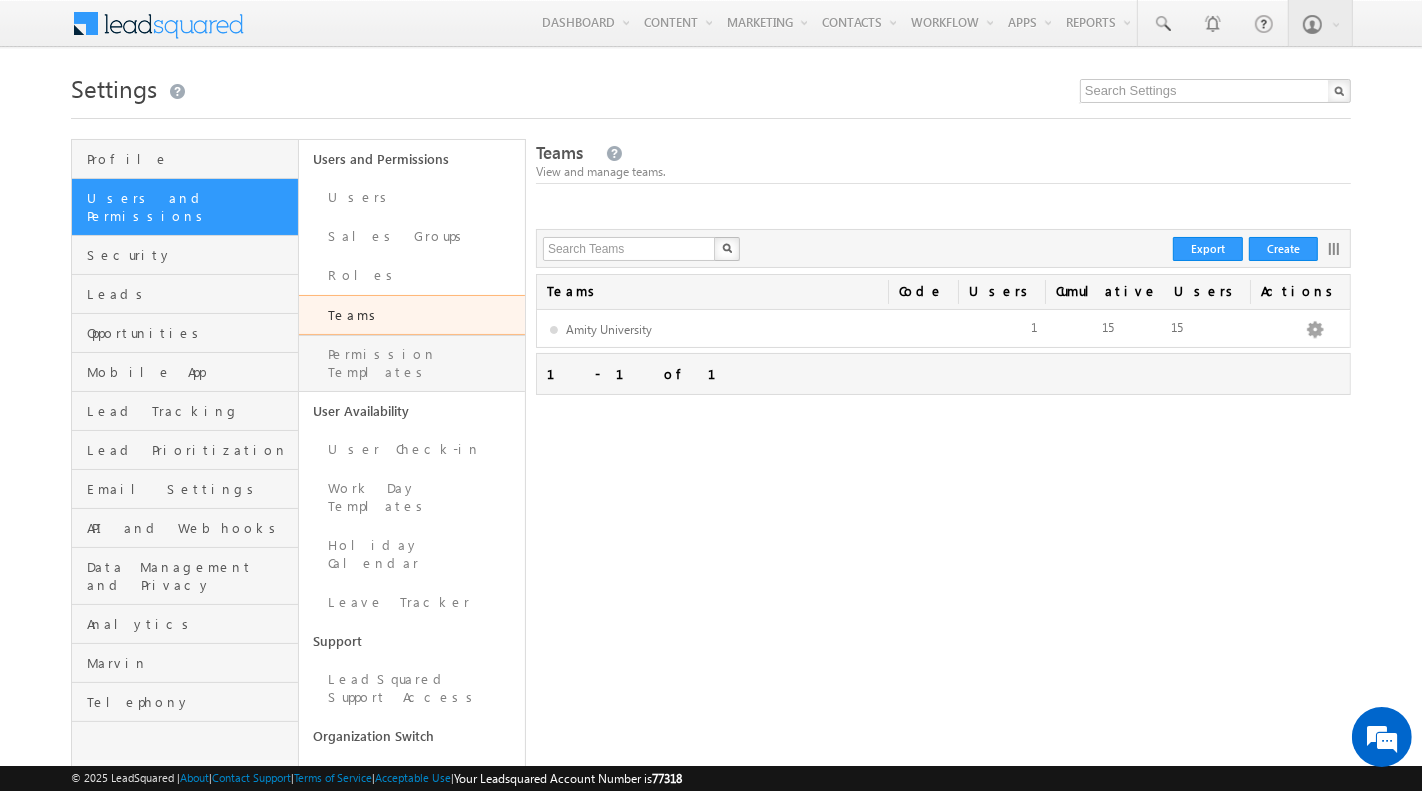 click on "Permission Templates" at bounding box center (412, 363) 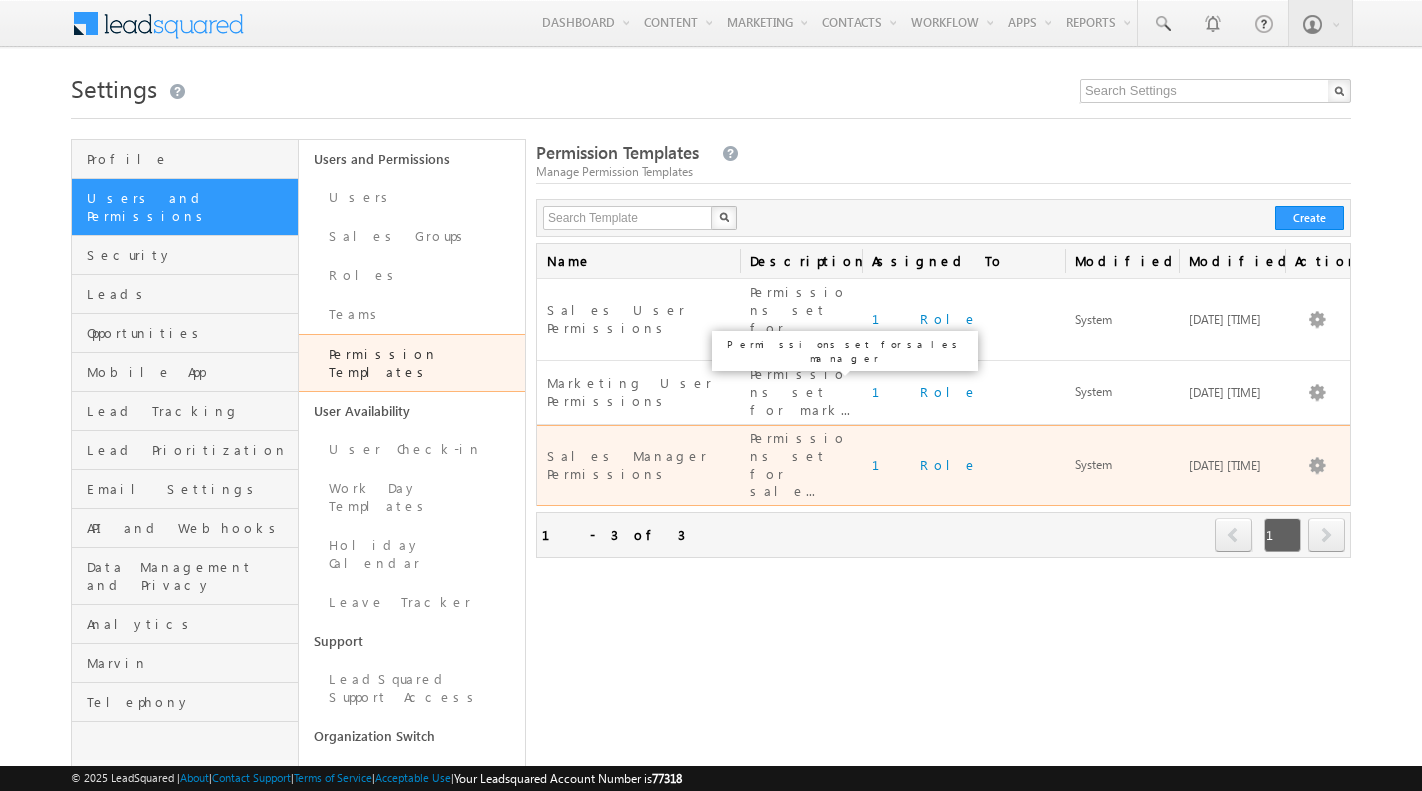 scroll, scrollTop: 0, scrollLeft: 0, axis: both 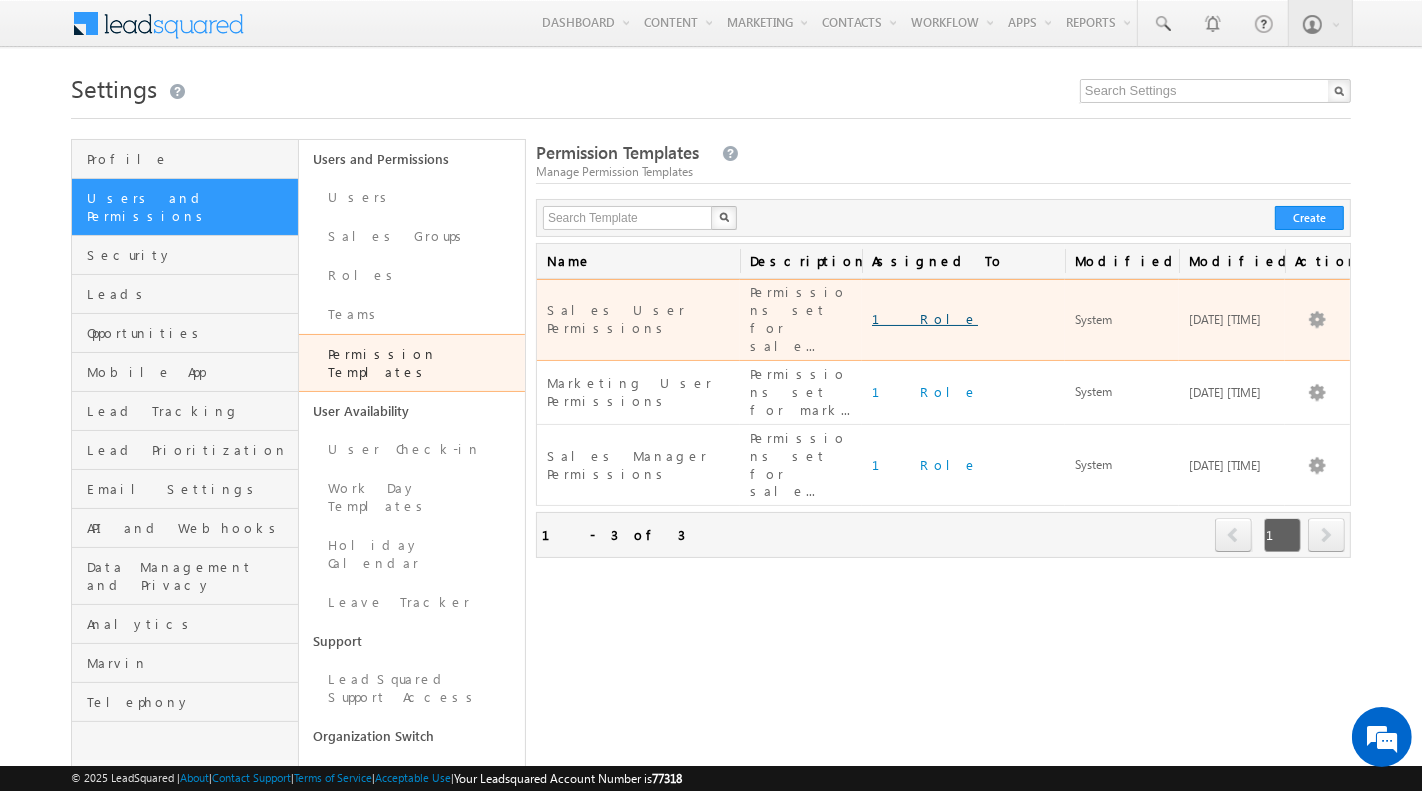 click on "1 Role" at bounding box center (925, 318) 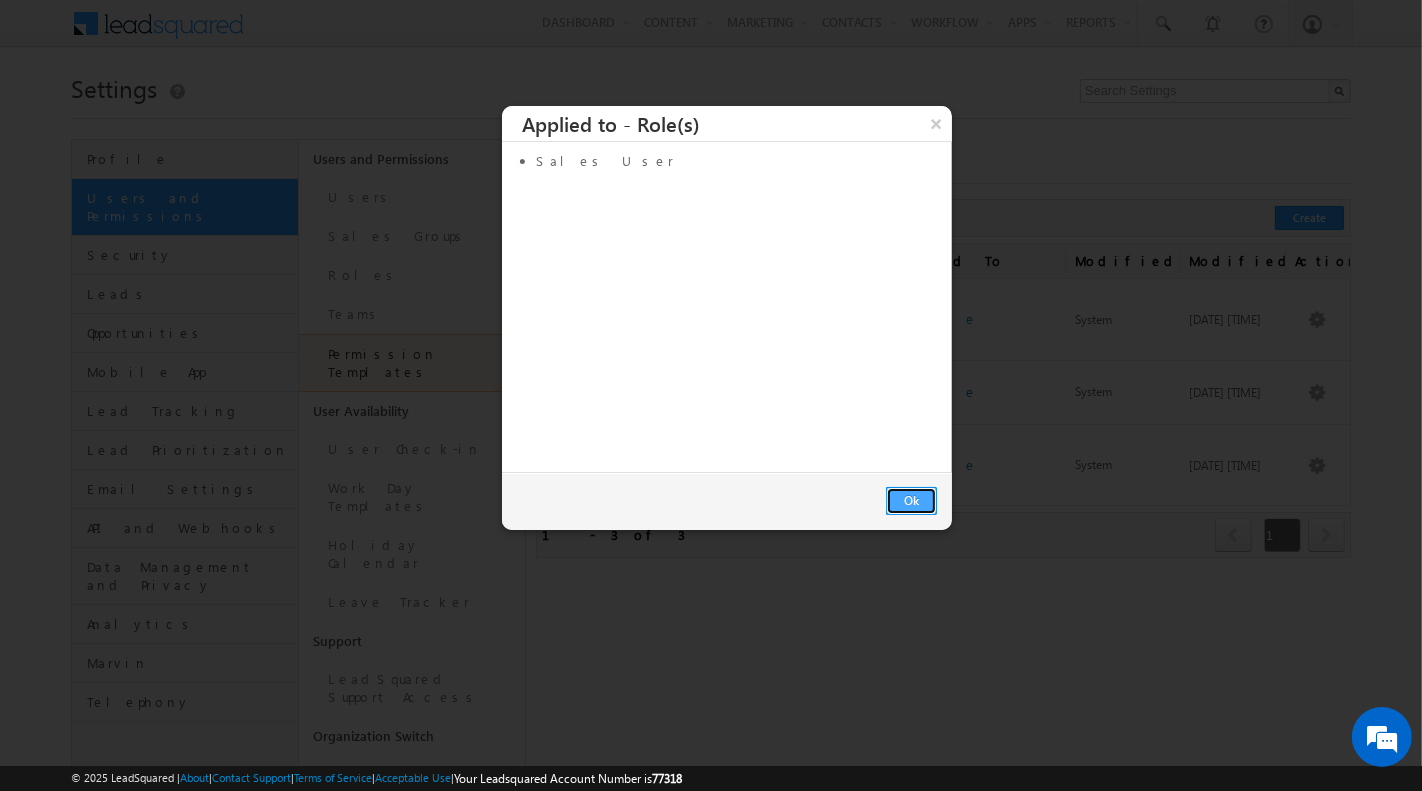 click on "Ok" at bounding box center [911, 501] 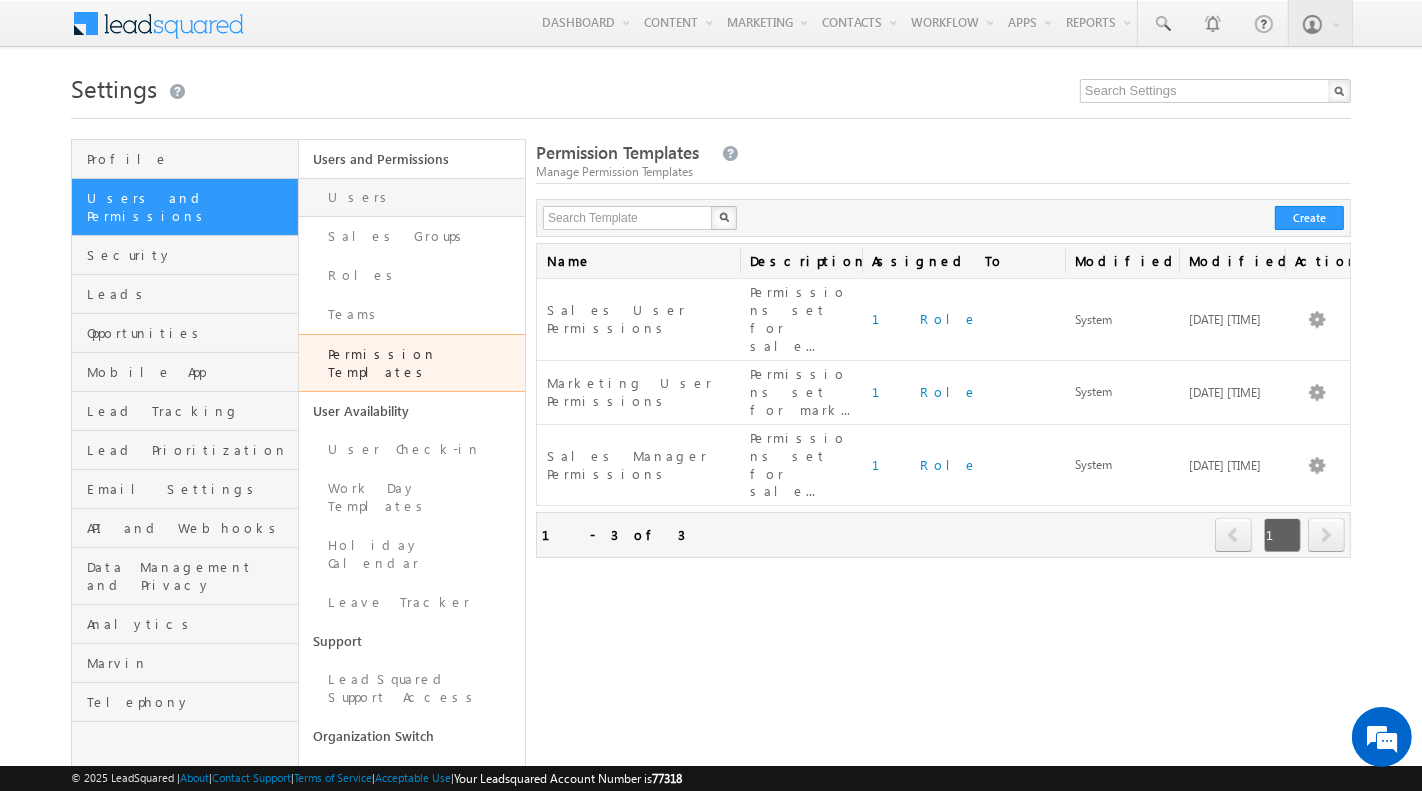 click on "Users" at bounding box center [412, 197] 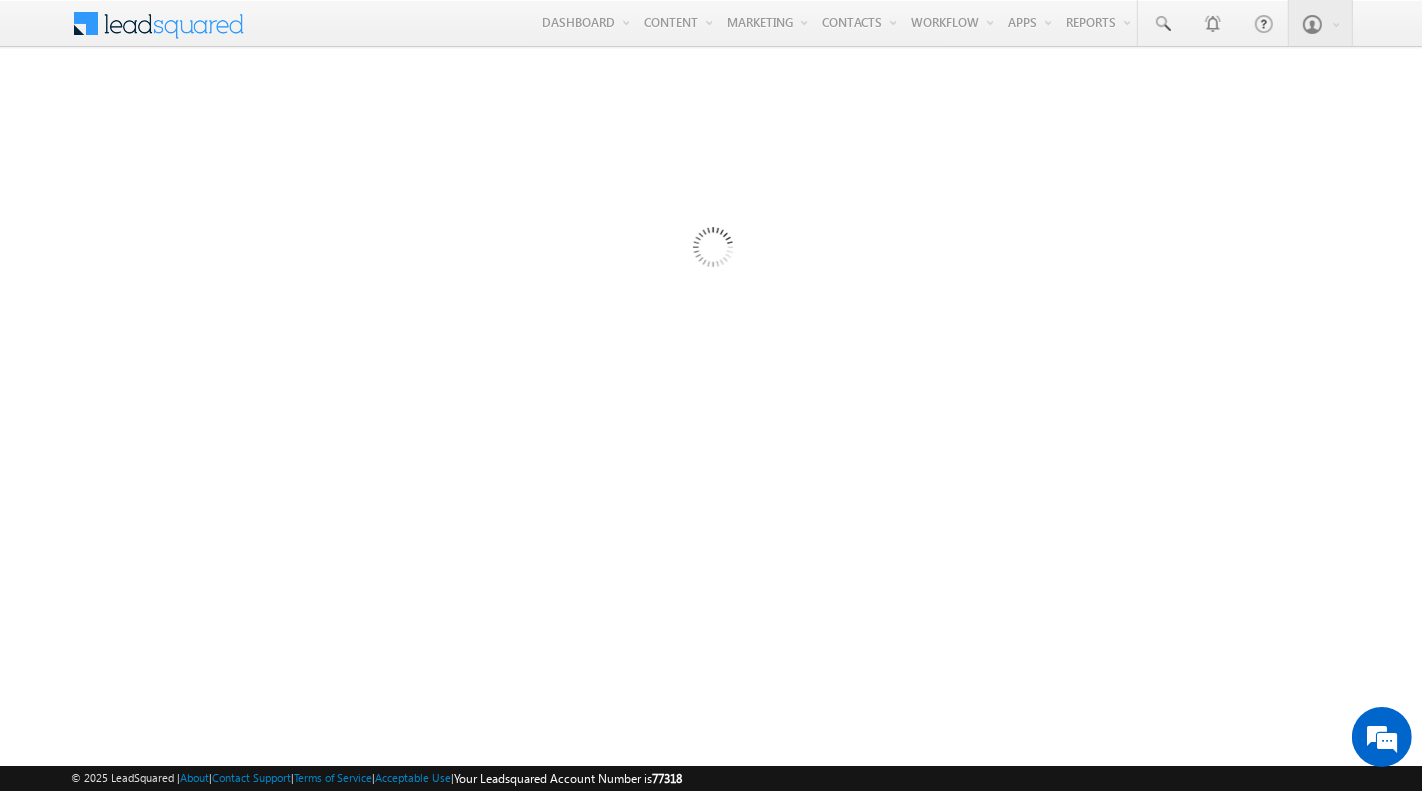 scroll, scrollTop: 0, scrollLeft: 0, axis: both 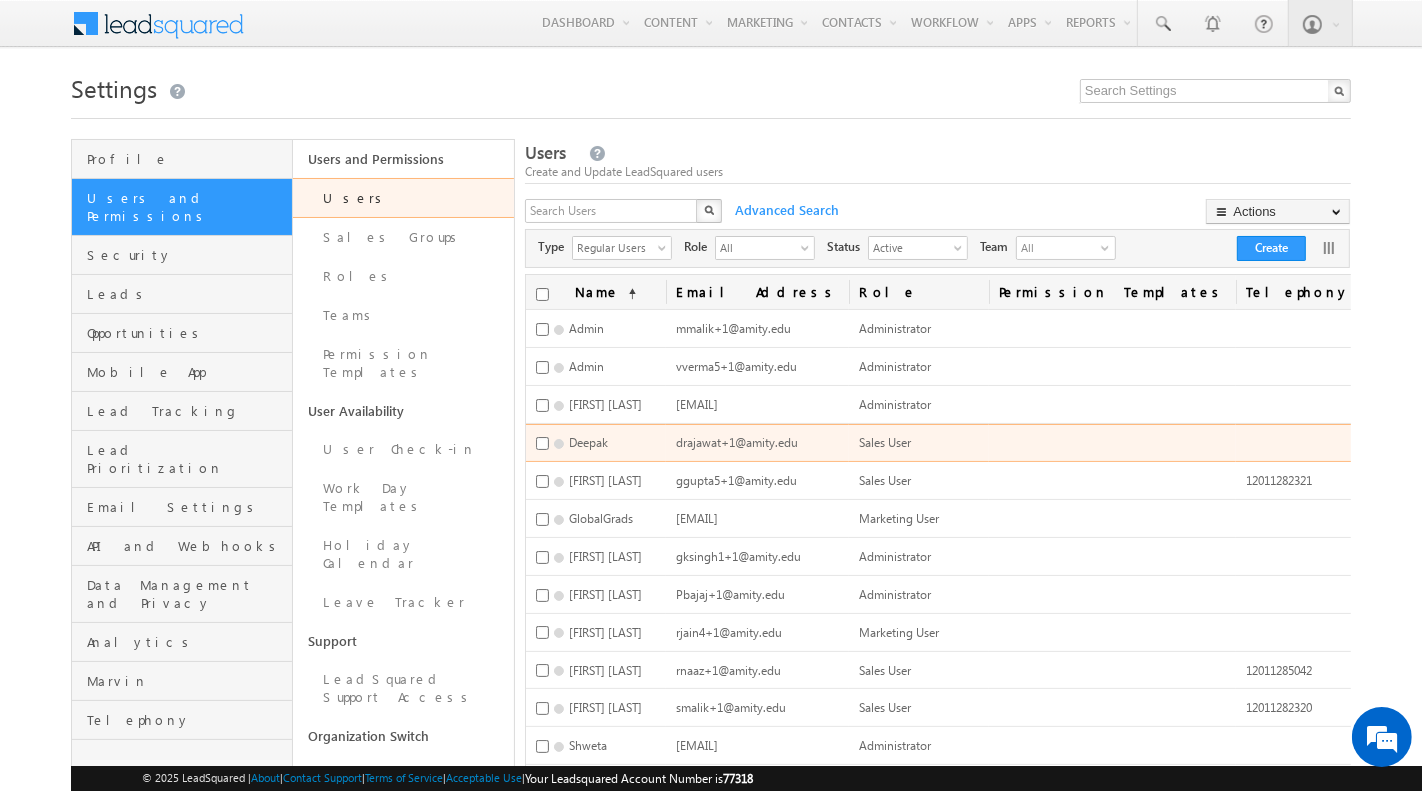 click on "Deactivate" at bounding box center (1477, 489) 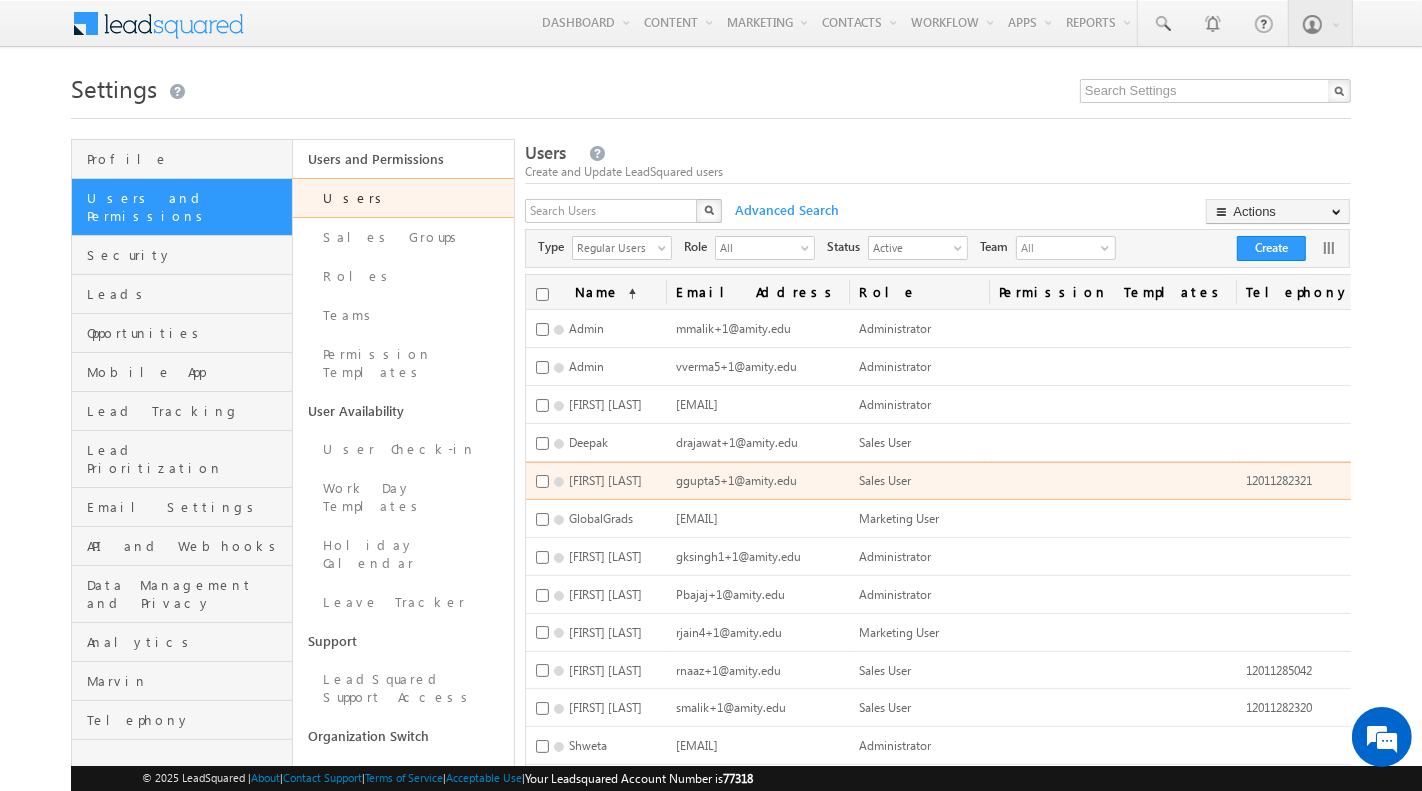 scroll, scrollTop: 0, scrollLeft: 0, axis: both 